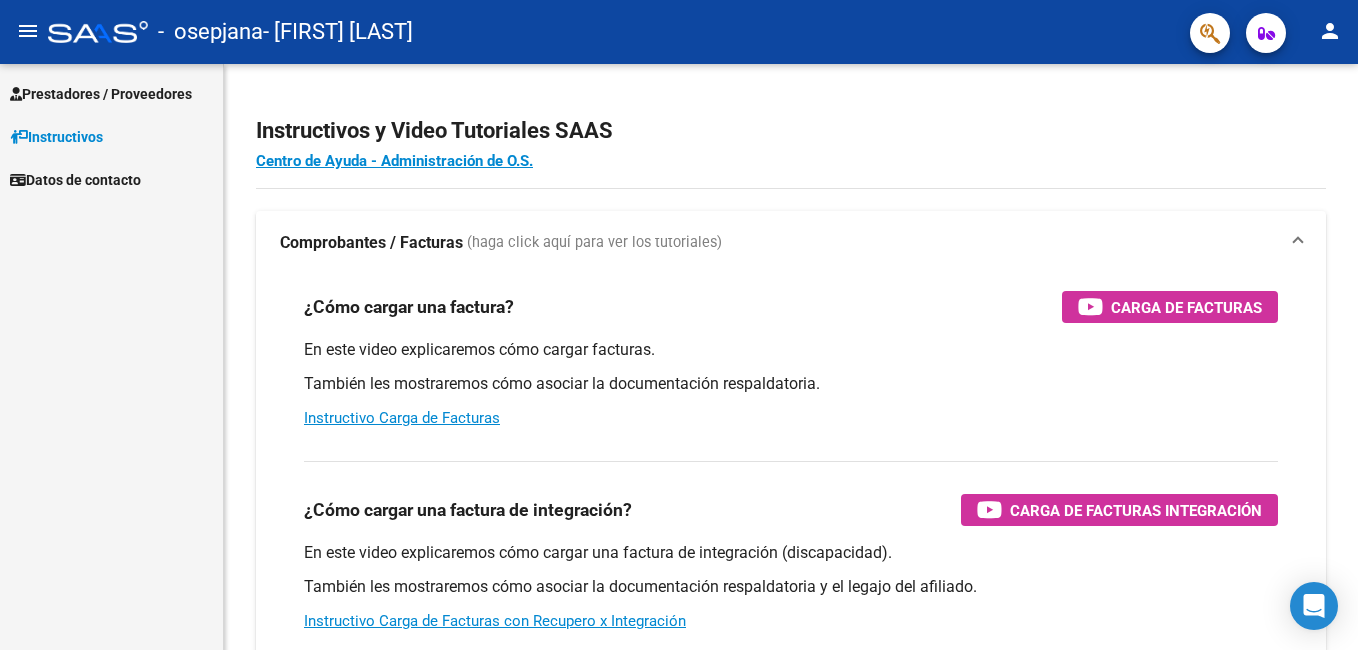 scroll, scrollTop: 0, scrollLeft: 0, axis: both 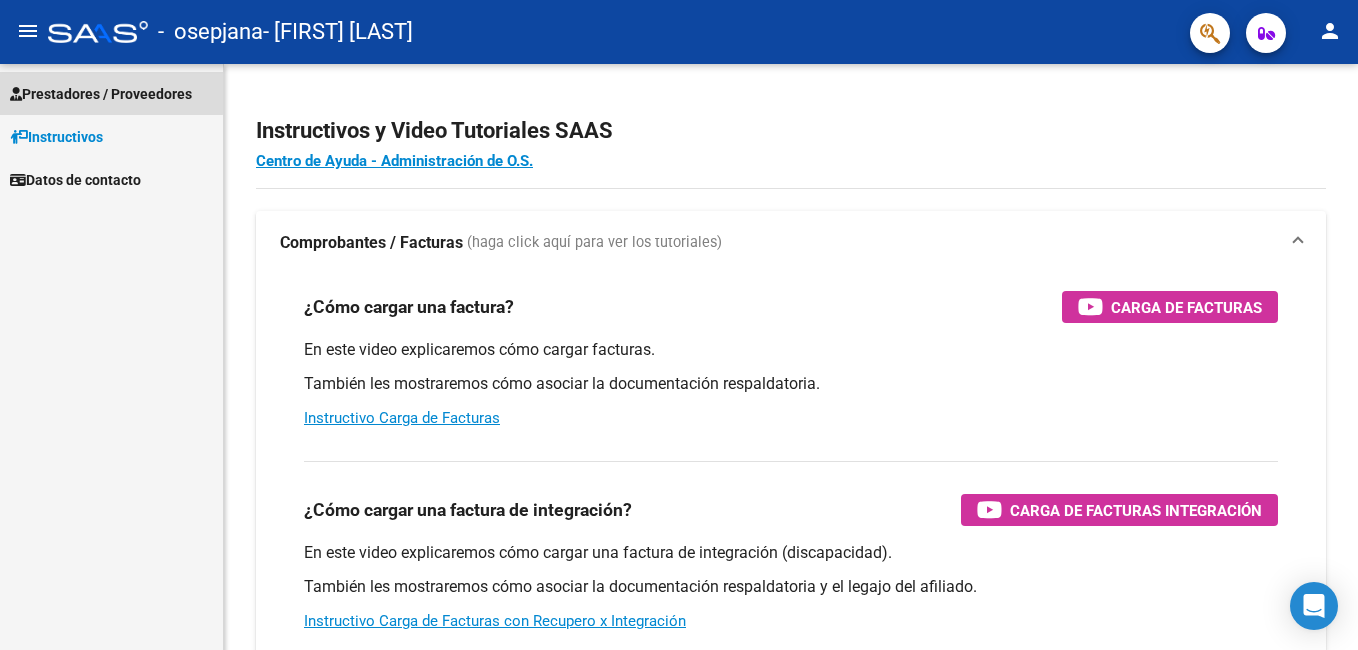 click on "Prestadores / Proveedores" at bounding box center [101, 94] 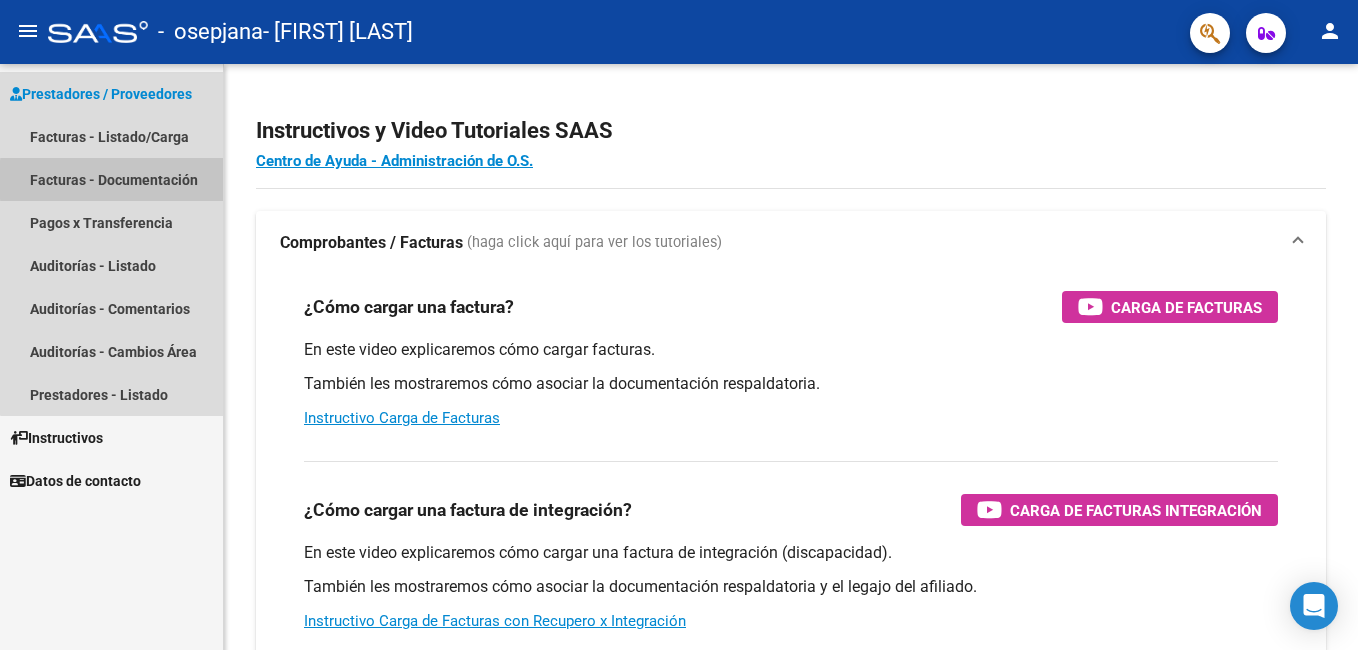 click on "Facturas - Documentación" at bounding box center (111, 179) 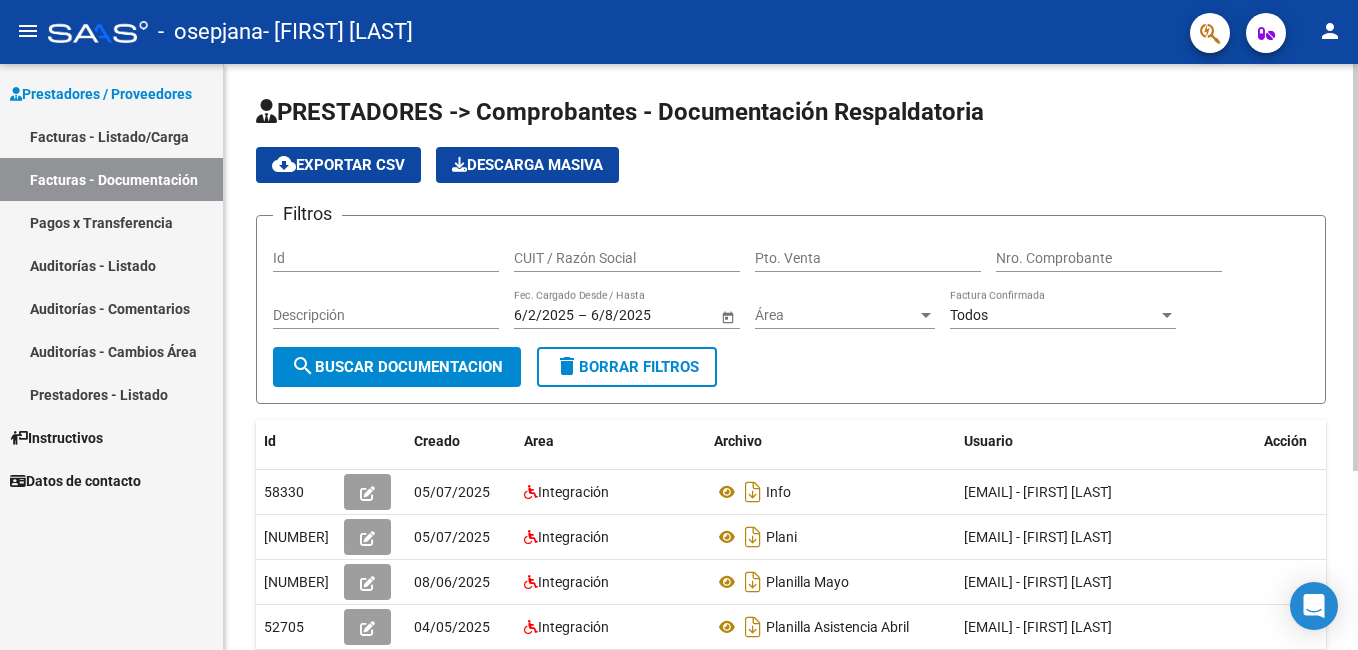 scroll, scrollTop: 200, scrollLeft: 0, axis: vertical 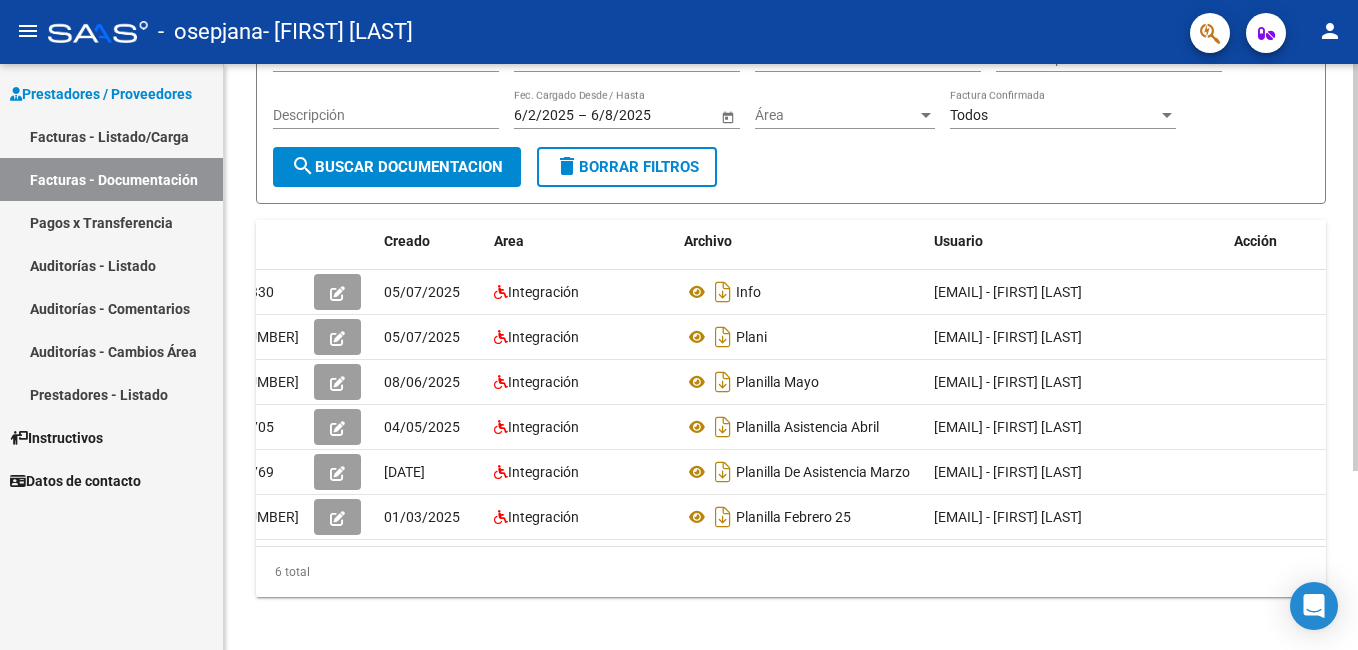 click on "6 total" 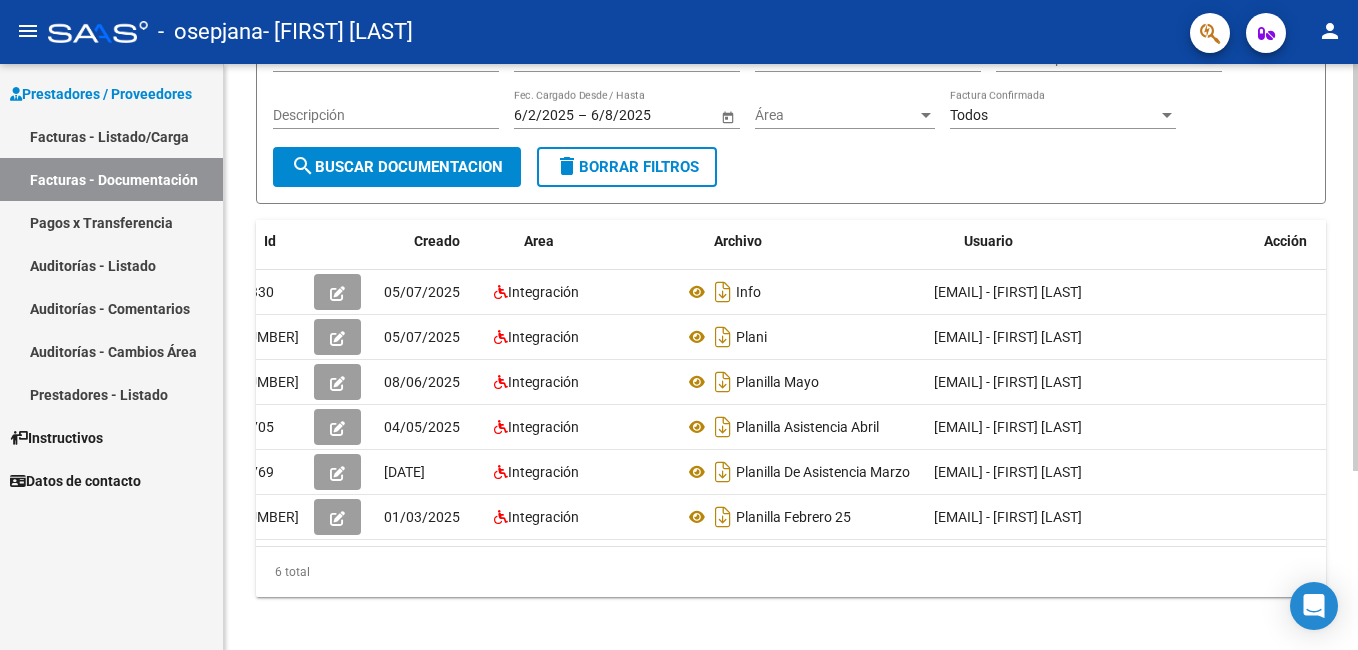 scroll, scrollTop: 0, scrollLeft: 0, axis: both 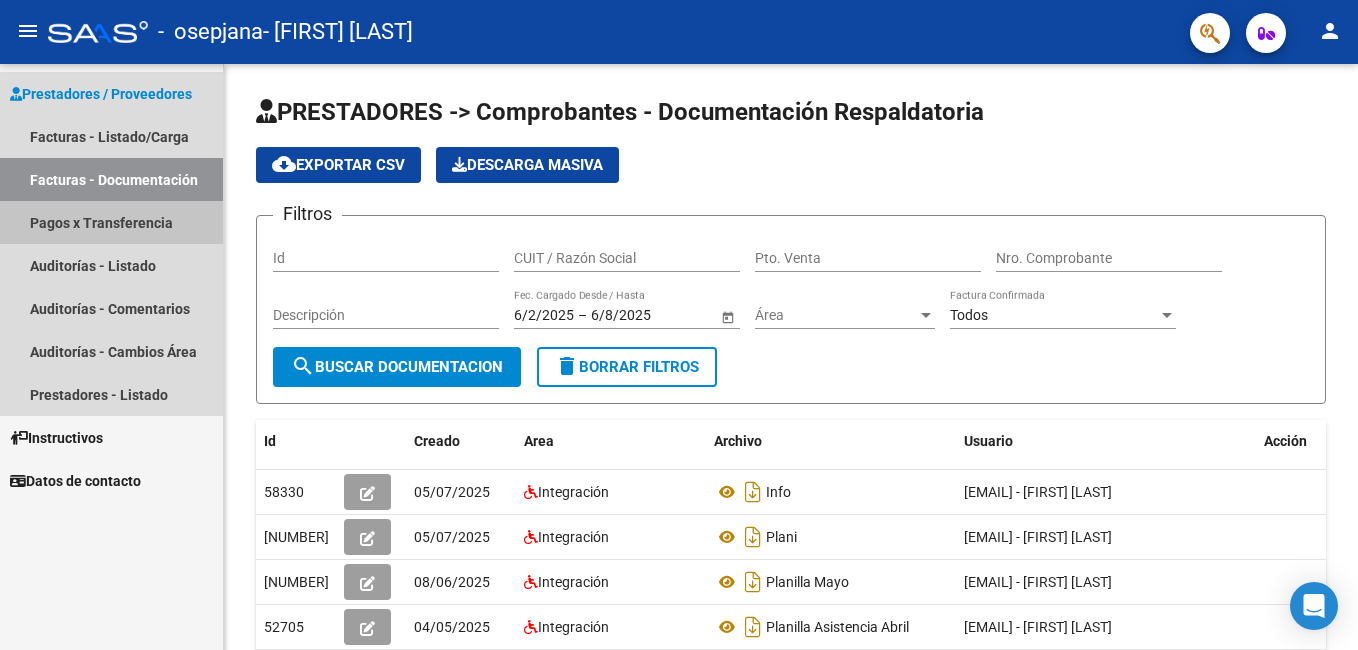 click on "Pagos x Transferencia" at bounding box center (111, 222) 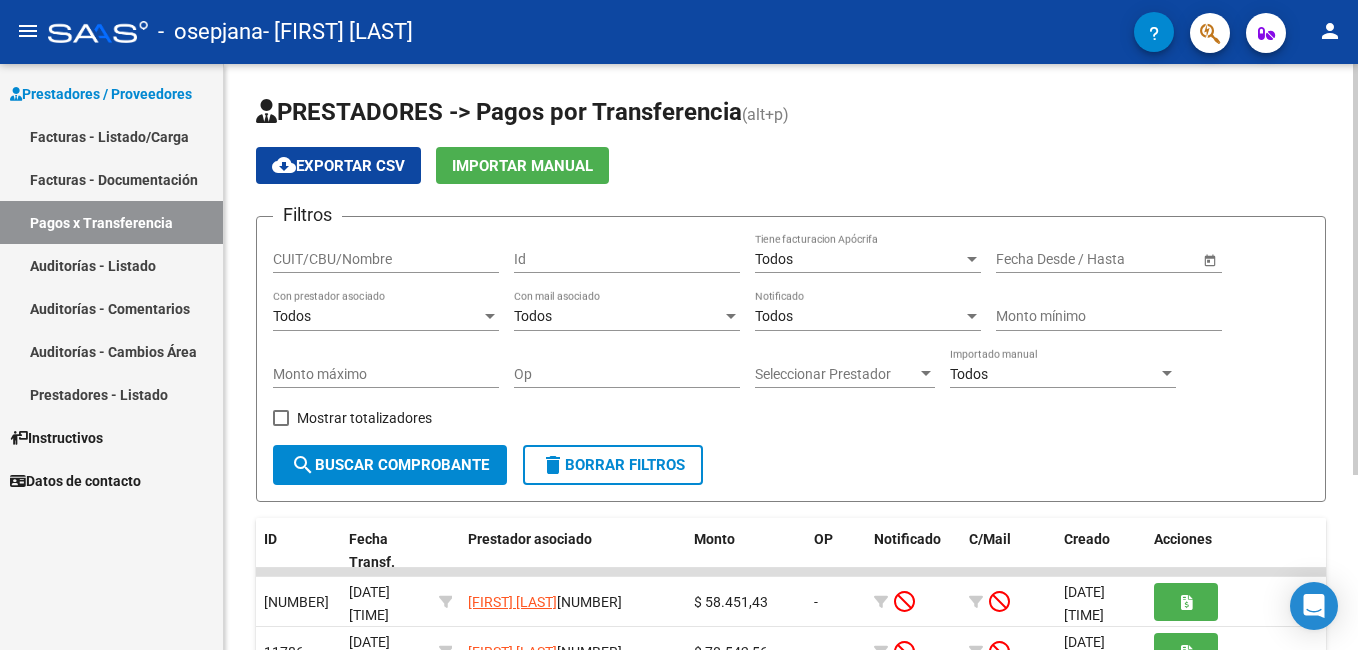 scroll, scrollTop: 200, scrollLeft: 0, axis: vertical 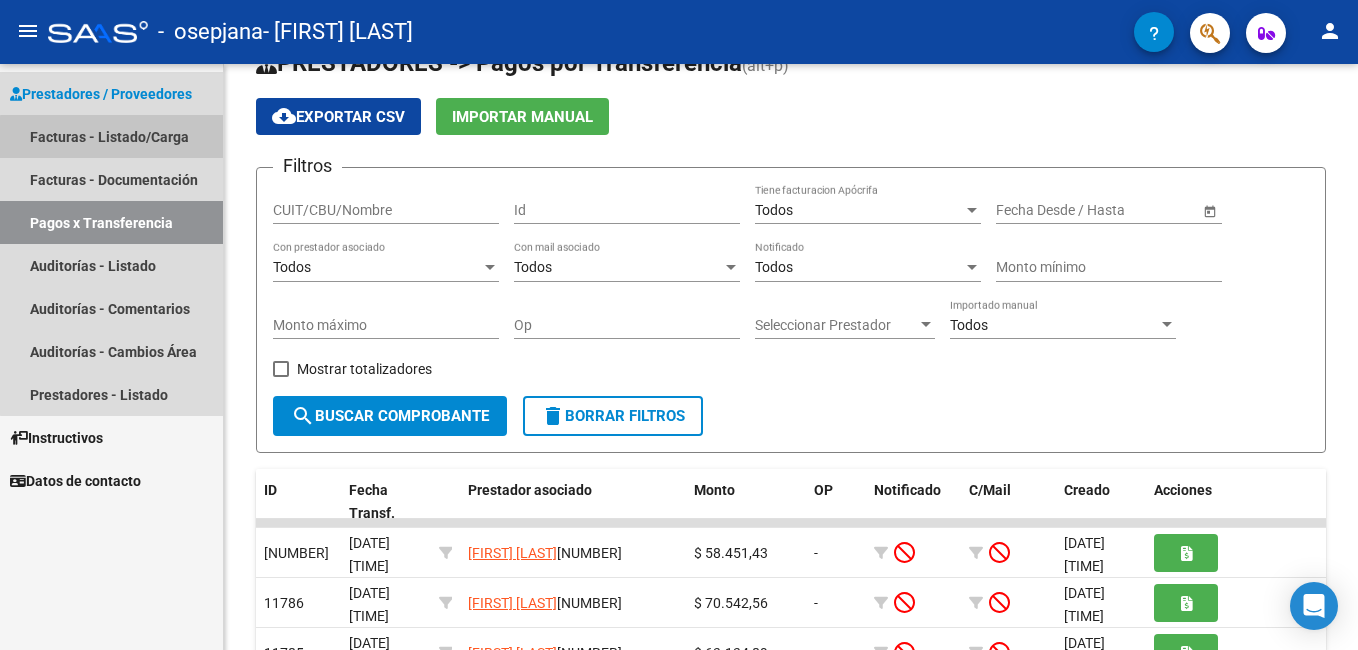 click on "Facturas - Listado/Carga" at bounding box center [111, 136] 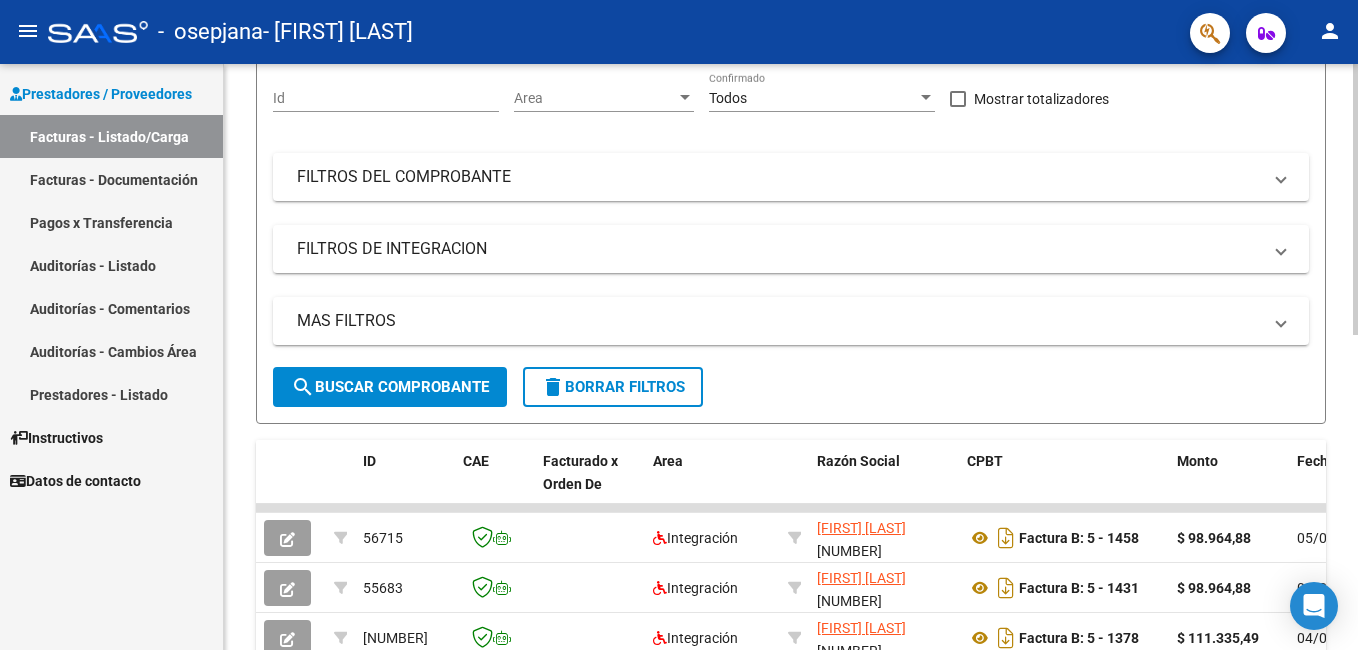scroll, scrollTop: 282, scrollLeft: 0, axis: vertical 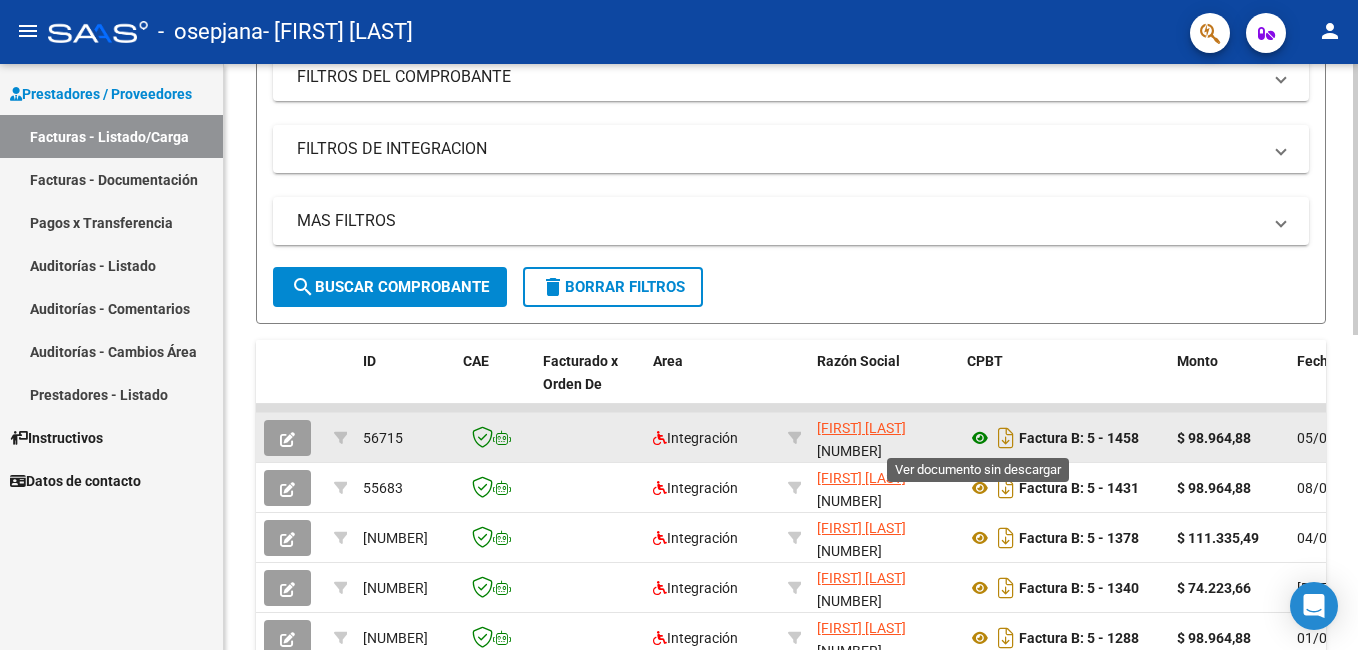 click 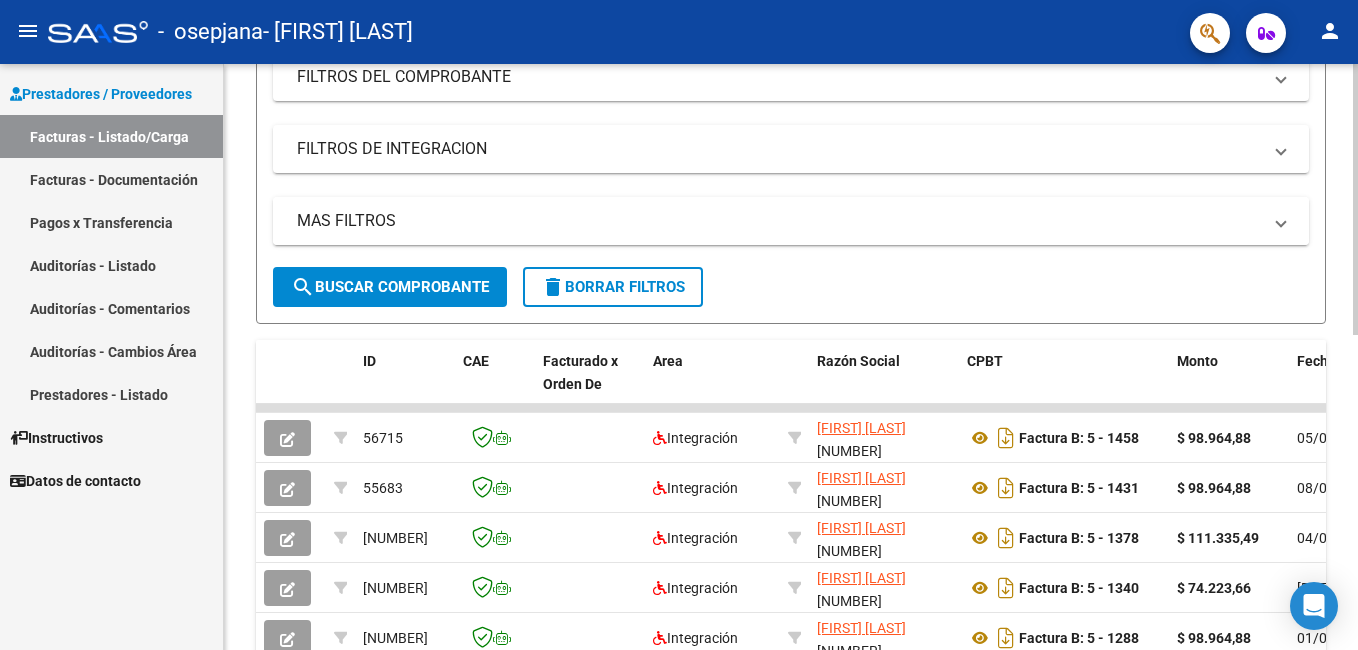 drag, startPoint x: 405, startPoint y: 290, endPoint x: 490, endPoint y: 198, distance: 125.25574 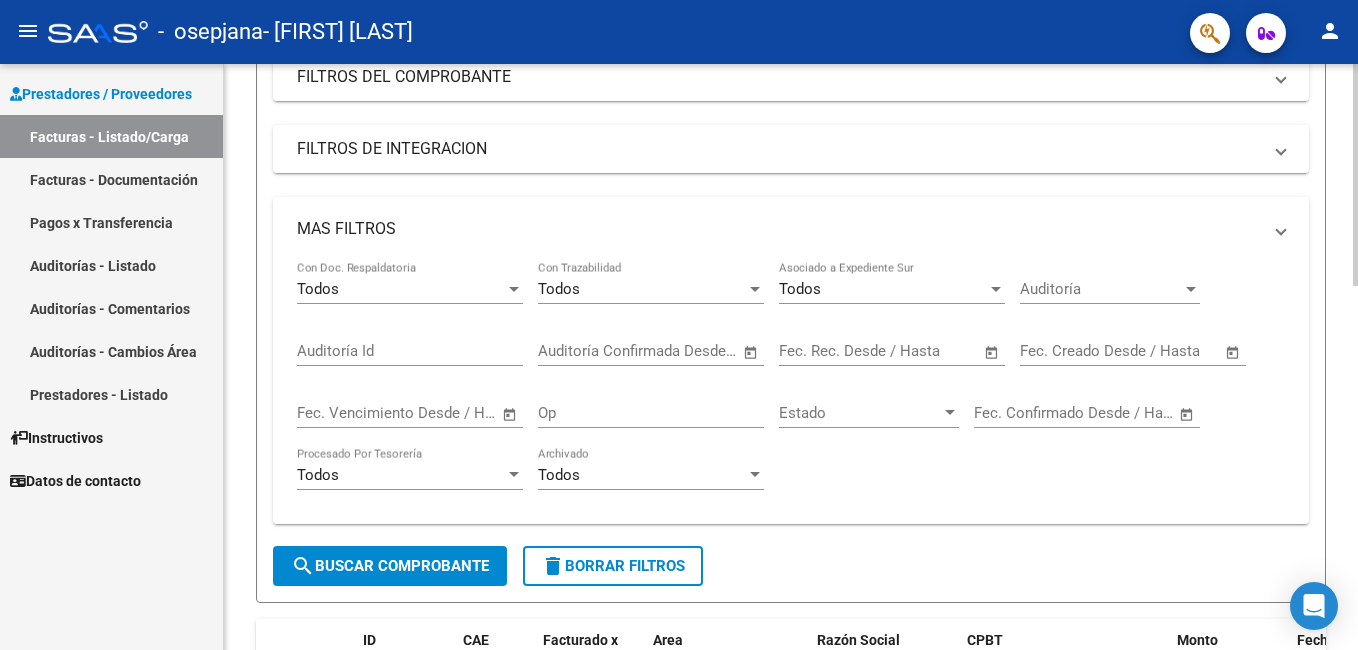 scroll, scrollTop: 0, scrollLeft: 0, axis: both 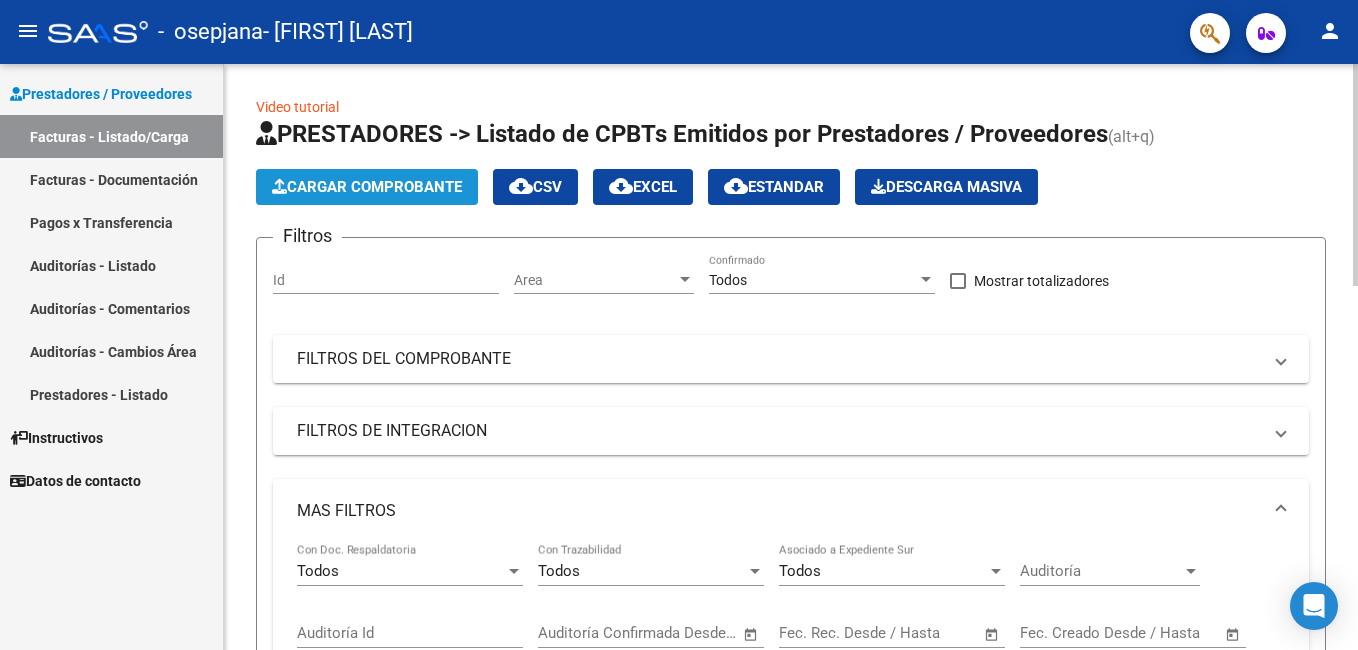 click on "Cargar Comprobante" 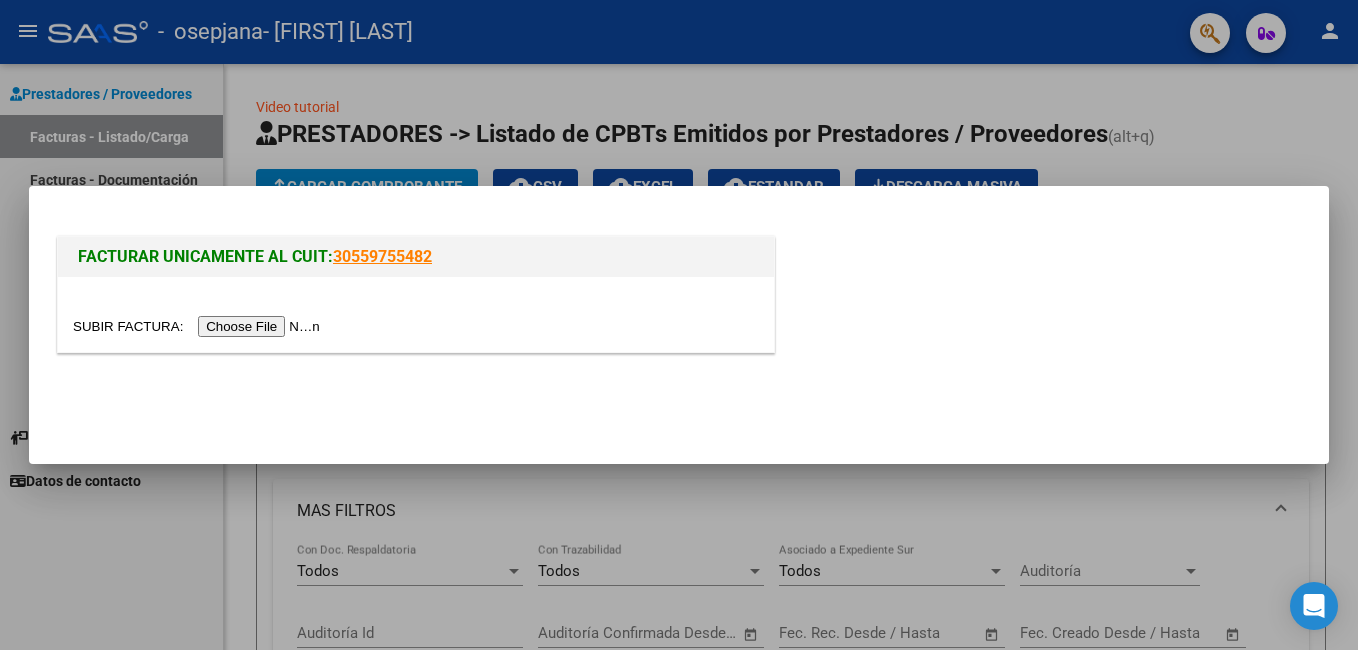 click at bounding box center [199, 326] 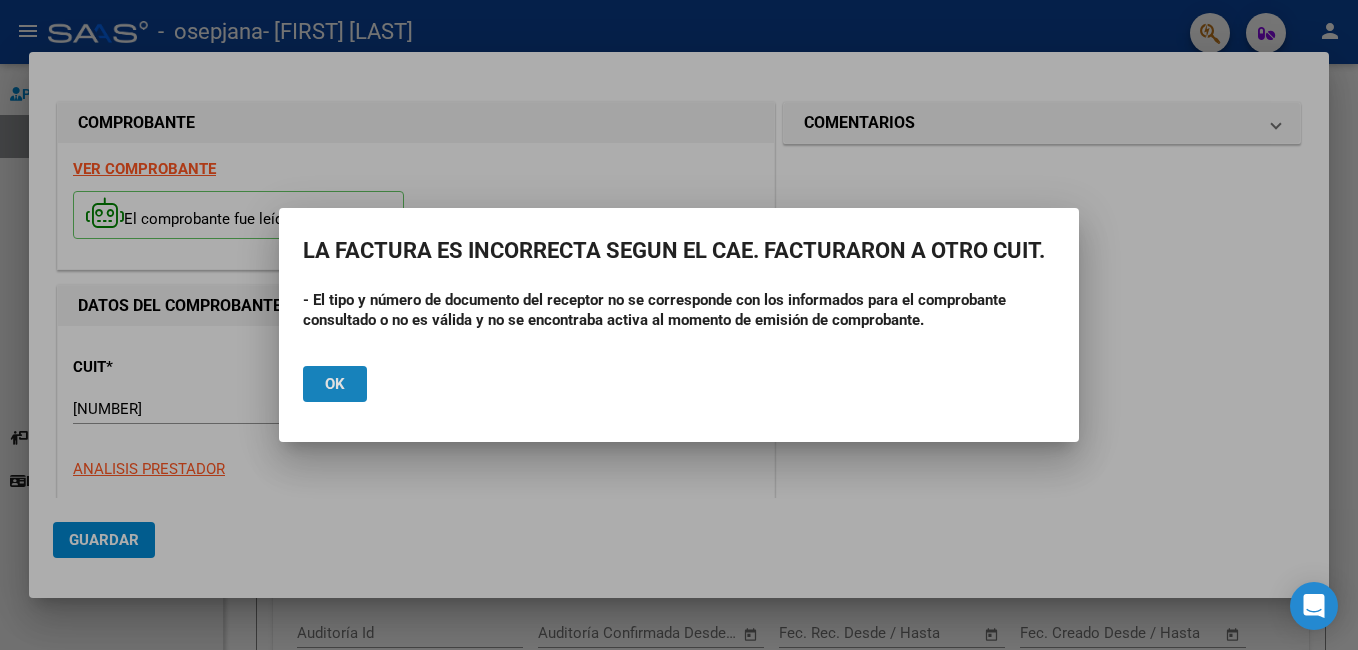 click on "Ok" 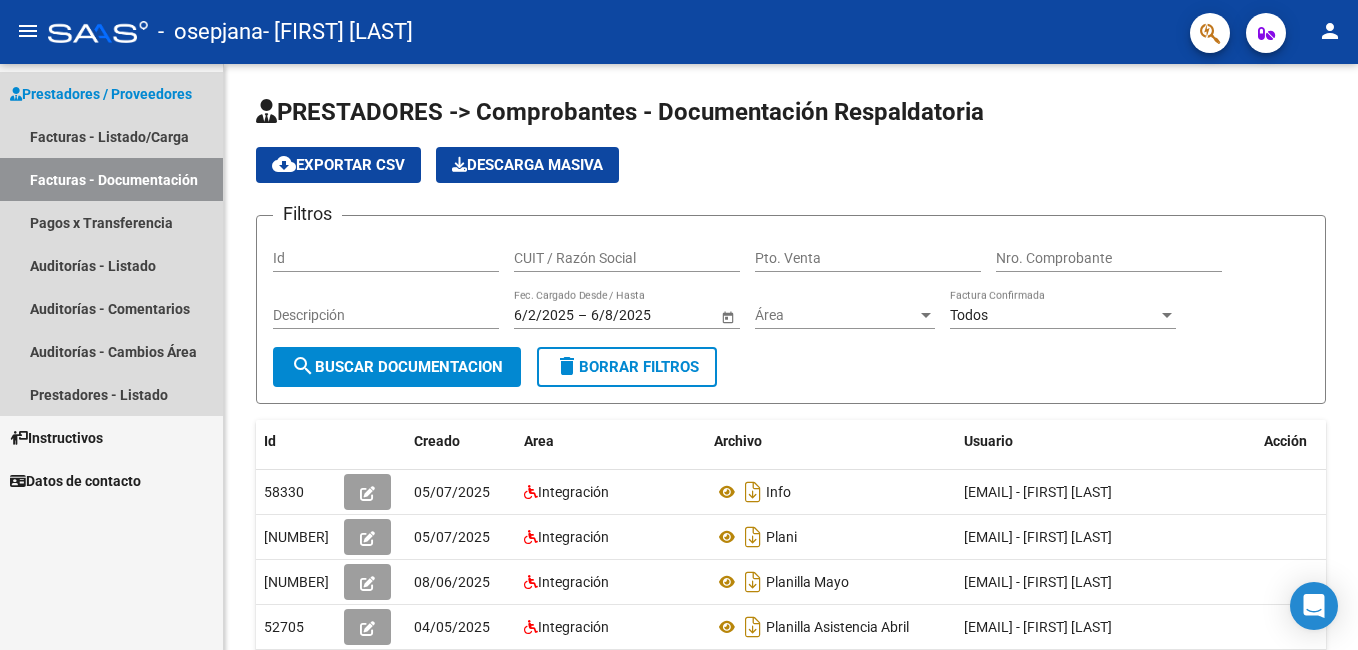 click on "Facturas - Documentación" at bounding box center [111, 179] 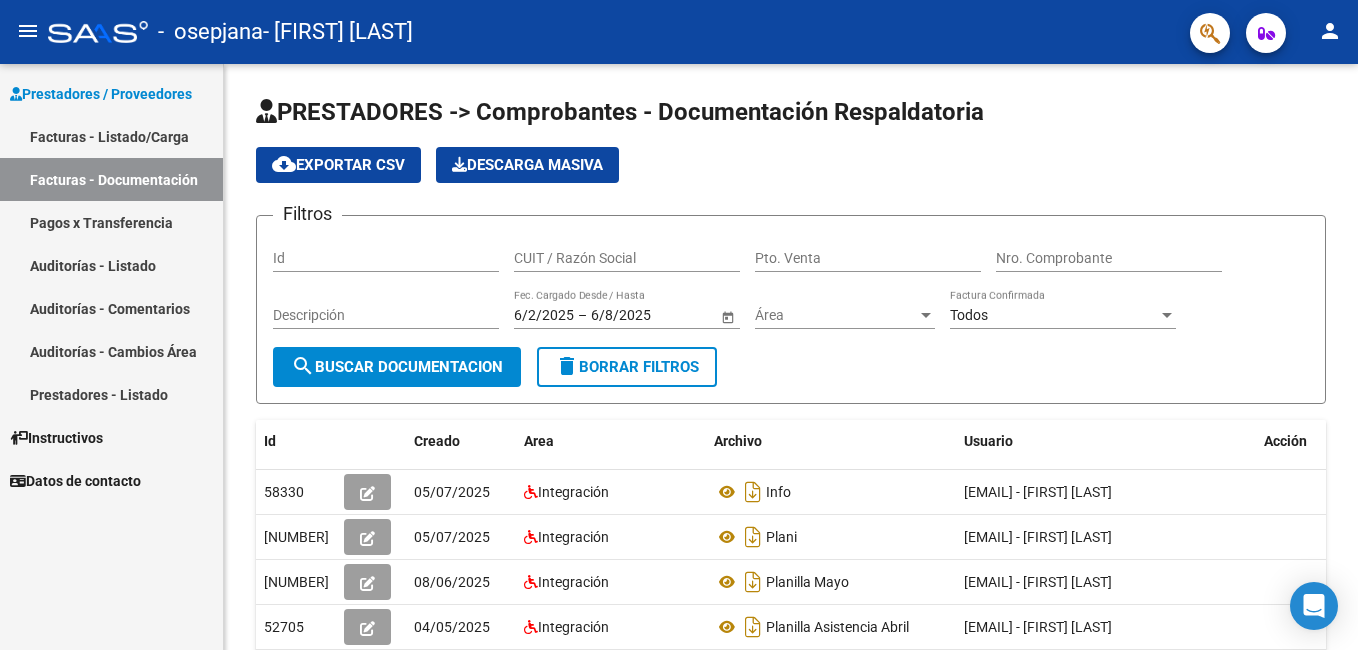 click on "Facturas - Listado/Carga" at bounding box center [111, 136] 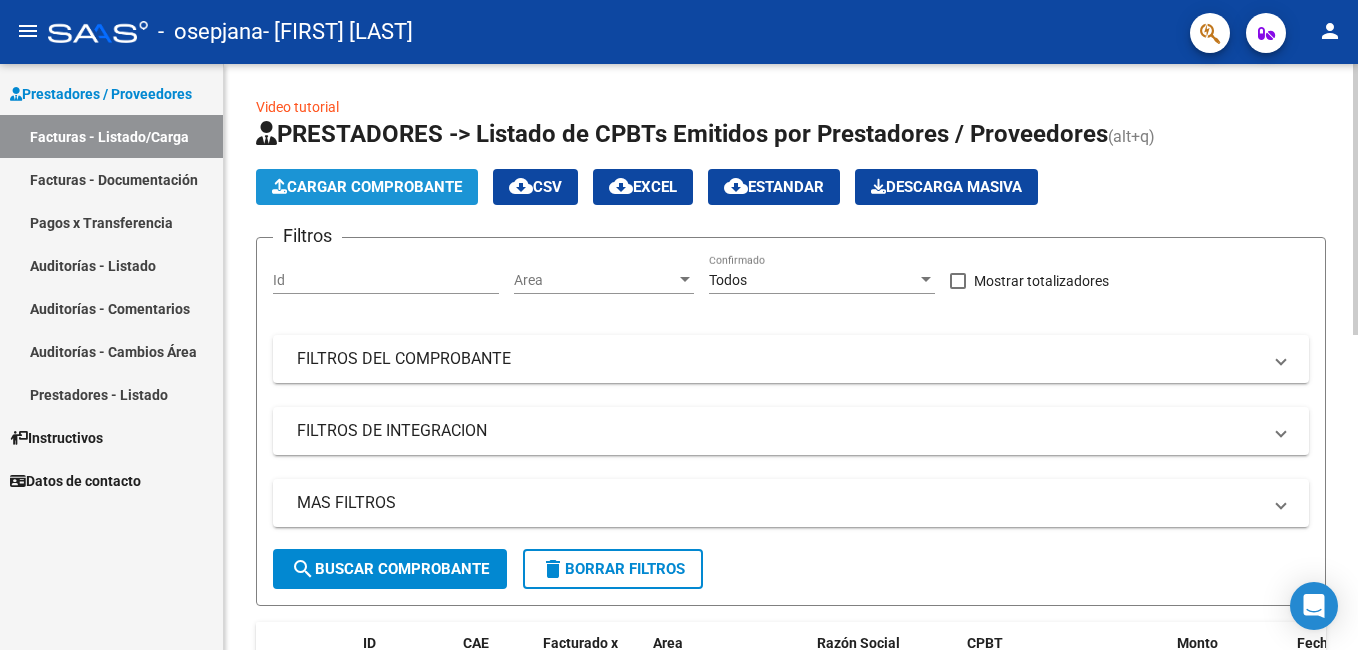 click on "Cargar Comprobante" 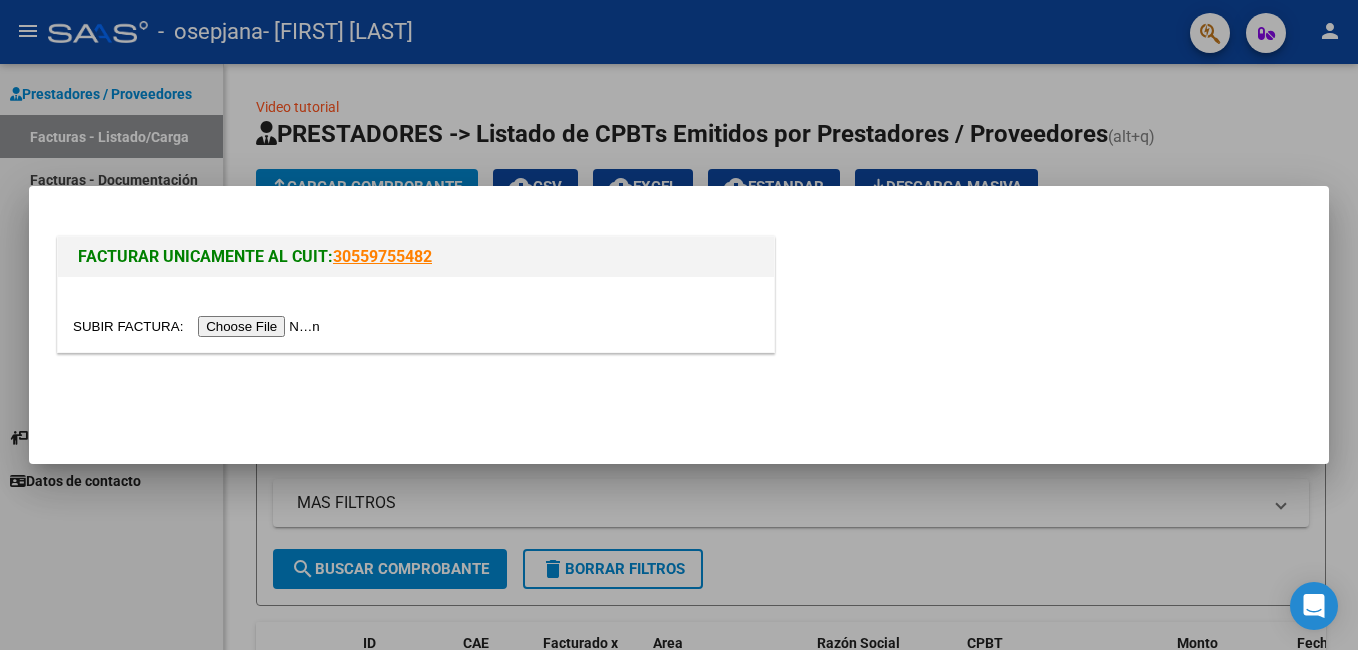 click at bounding box center [199, 326] 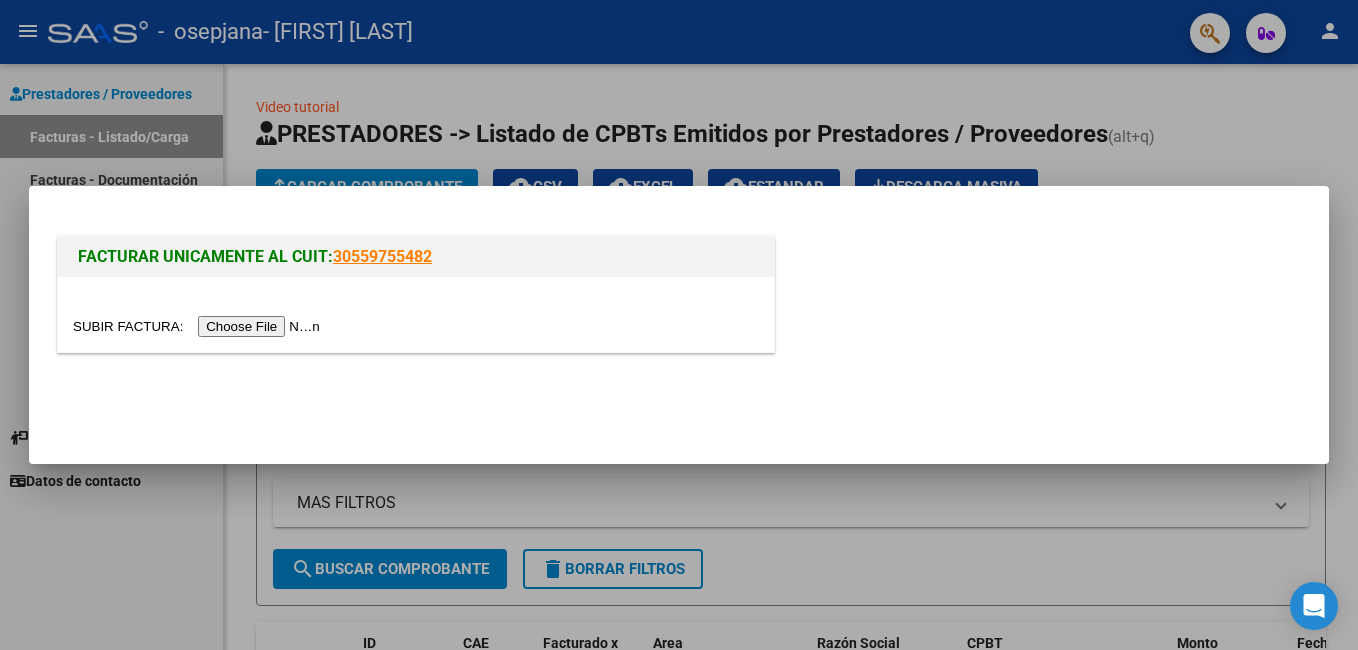 click at bounding box center [199, 326] 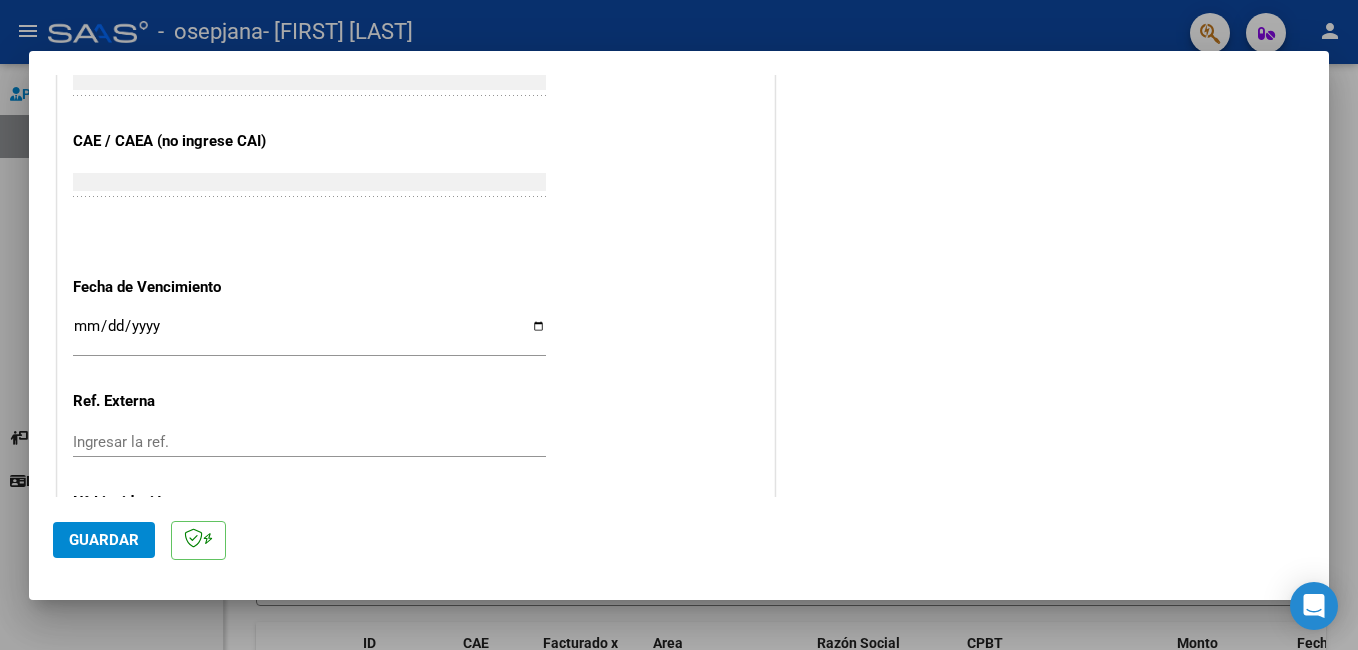 scroll, scrollTop: 1300, scrollLeft: 0, axis: vertical 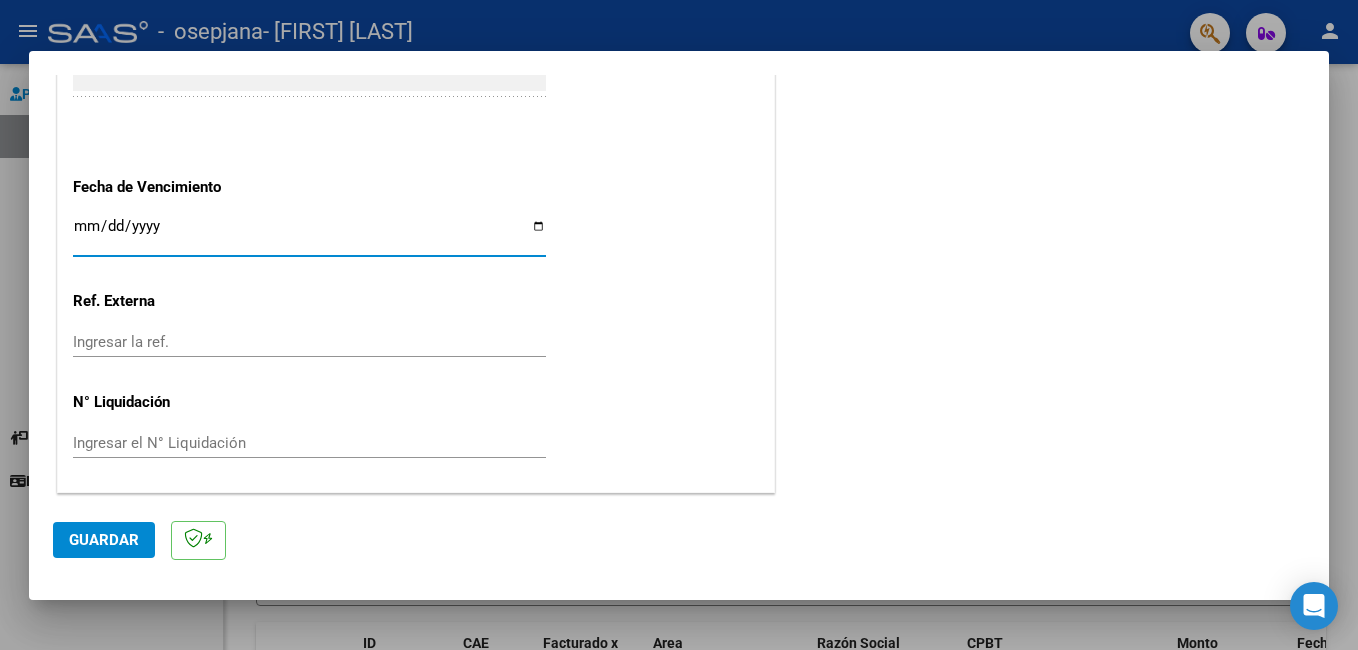 drag, startPoint x: 139, startPoint y: 231, endPoint x: 185, endPoint y: 237, distance: 46.389652 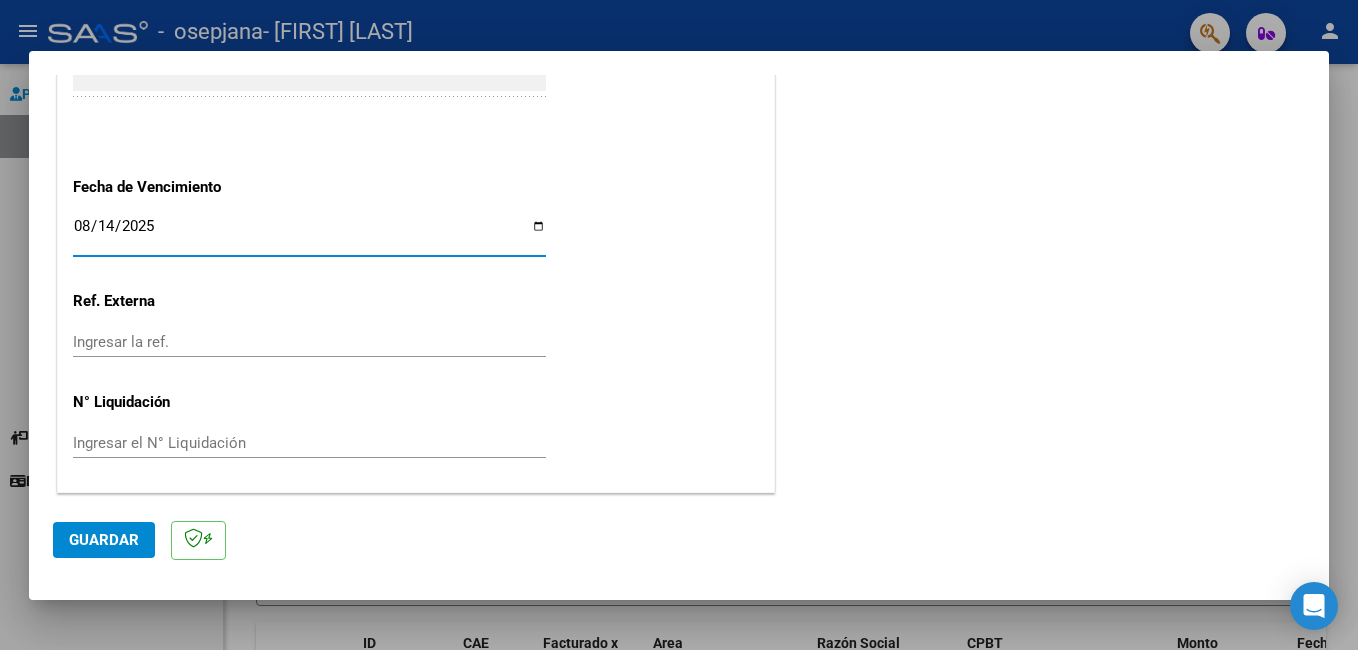 type on "2025-08-14" 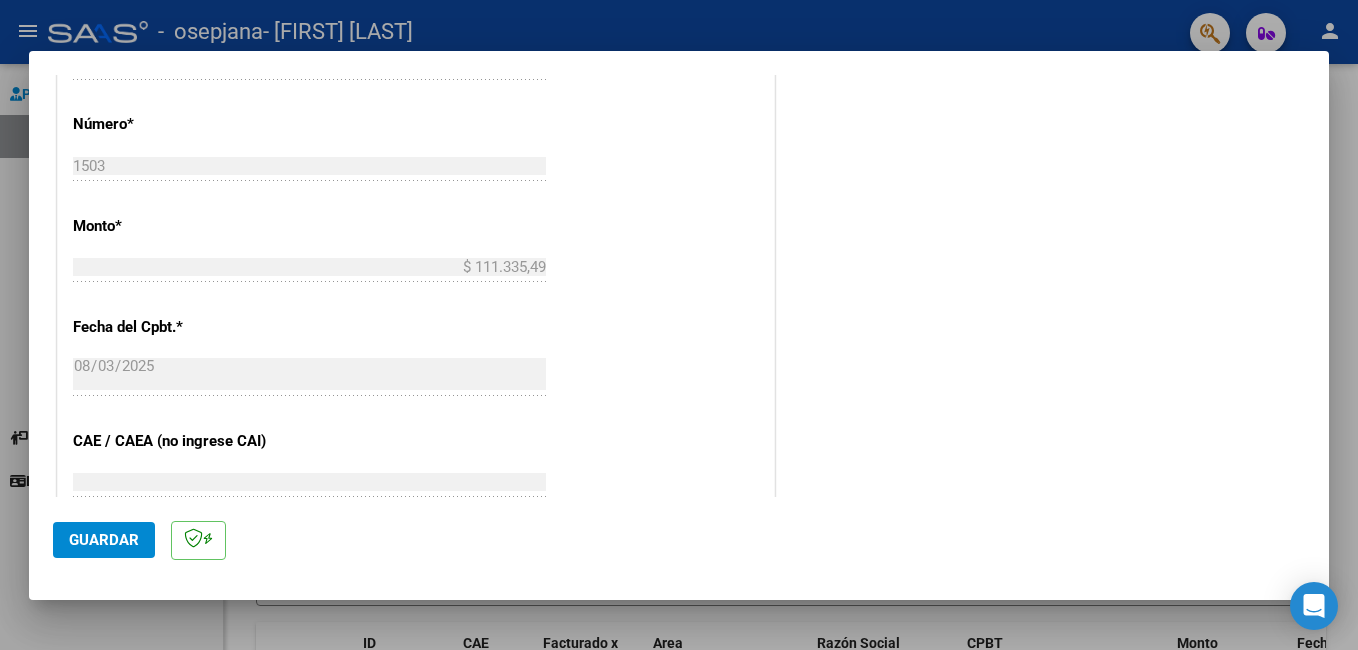 scroll, scrollTop: 700, scrollLeft: 0, axis: vertical 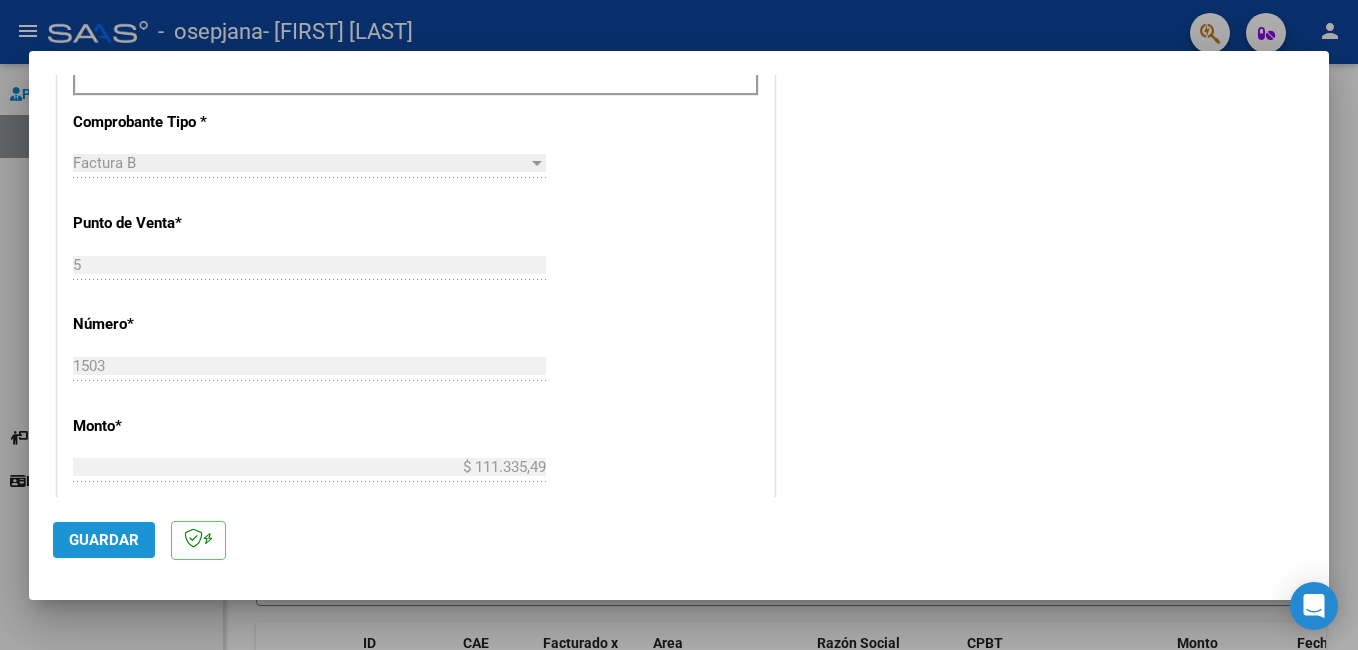 click on "Guardar" 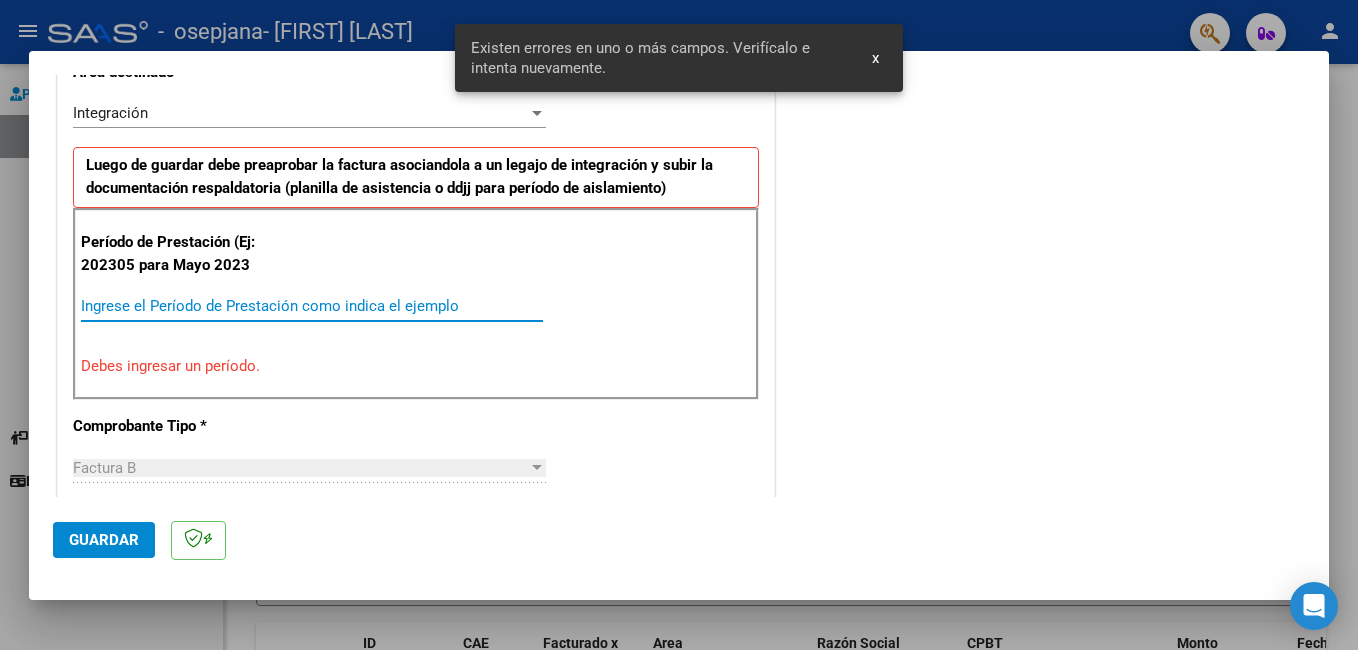 click on "Ingrese el Período de Prestación como indica el ejemplo" at bounding box center (312, 306) 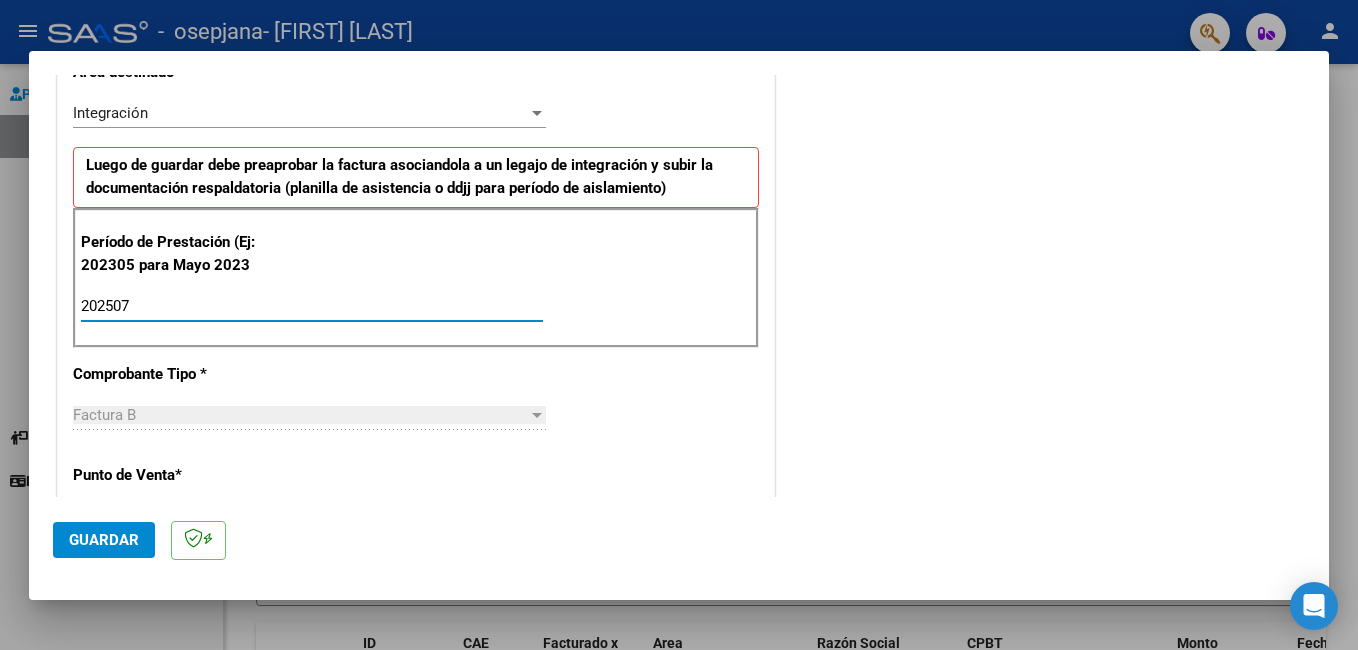 scroll, scrollTop: 648, scrollLeft: 0, axis: vertical 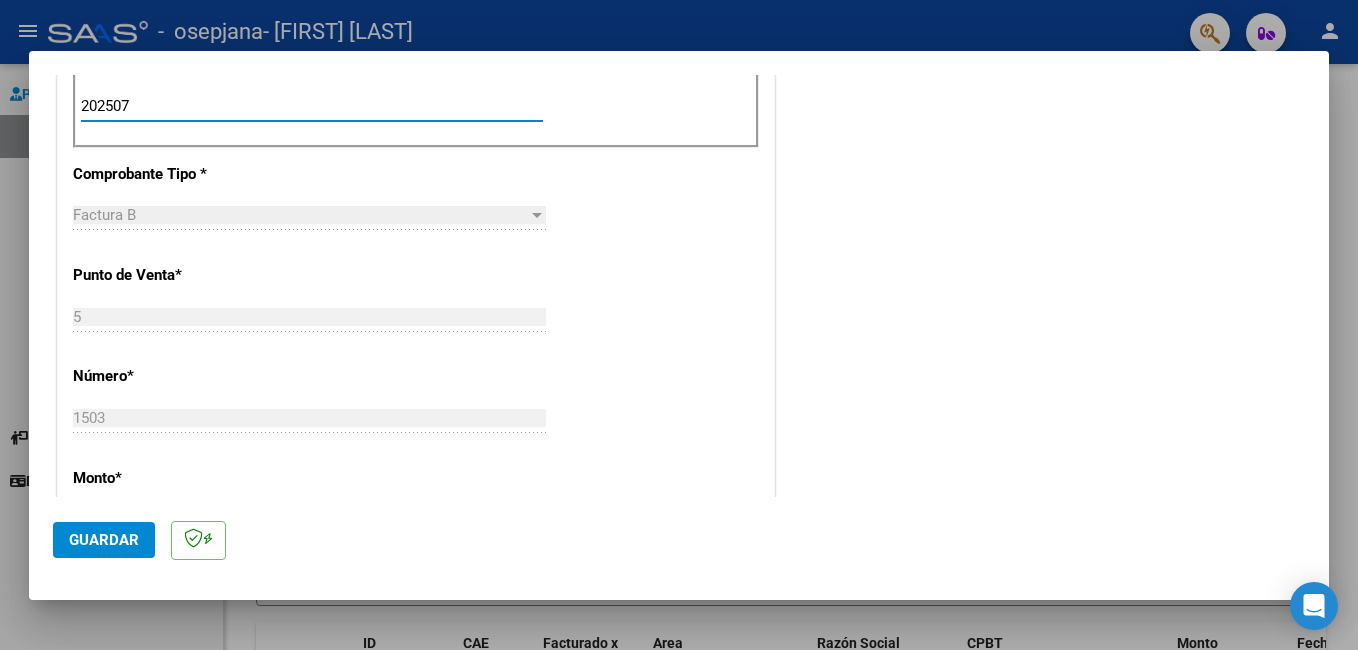 type on "202507" 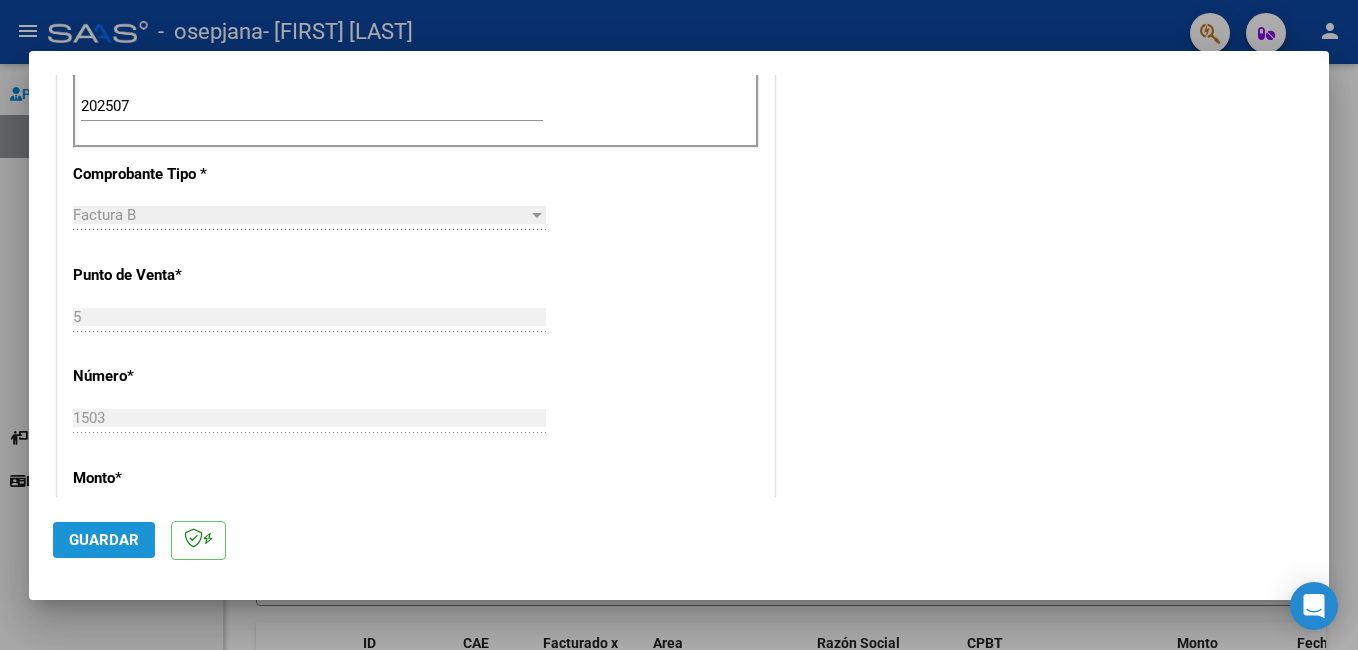click on "Guardar" 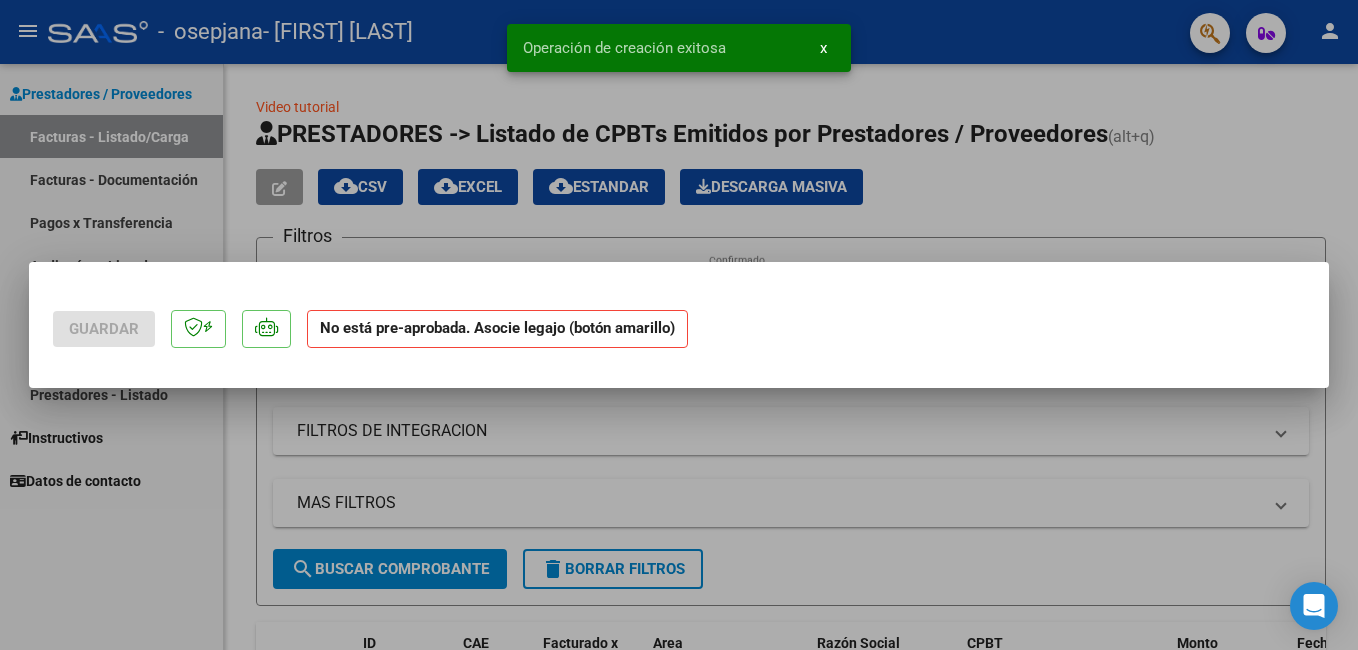 scroll, scrollTop: 0, scrollLeft: 0, axis: both 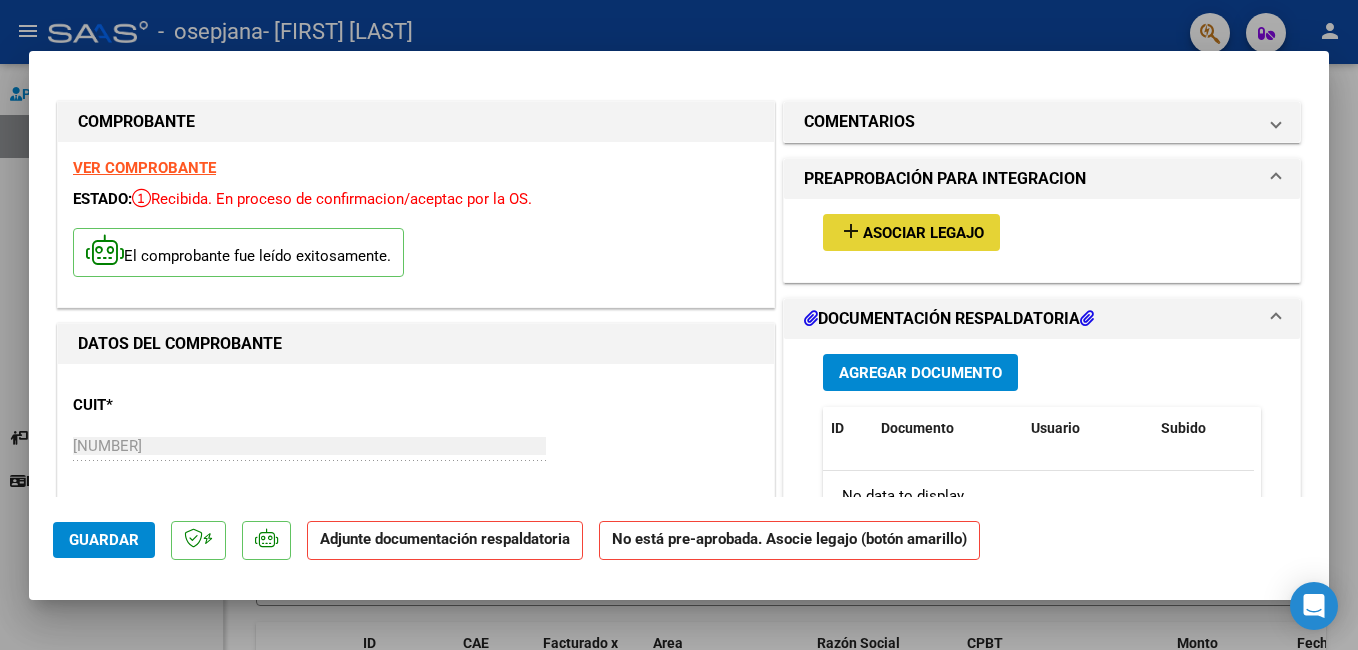 click on "Asociar Legajo" at bounding box center (923, 233) 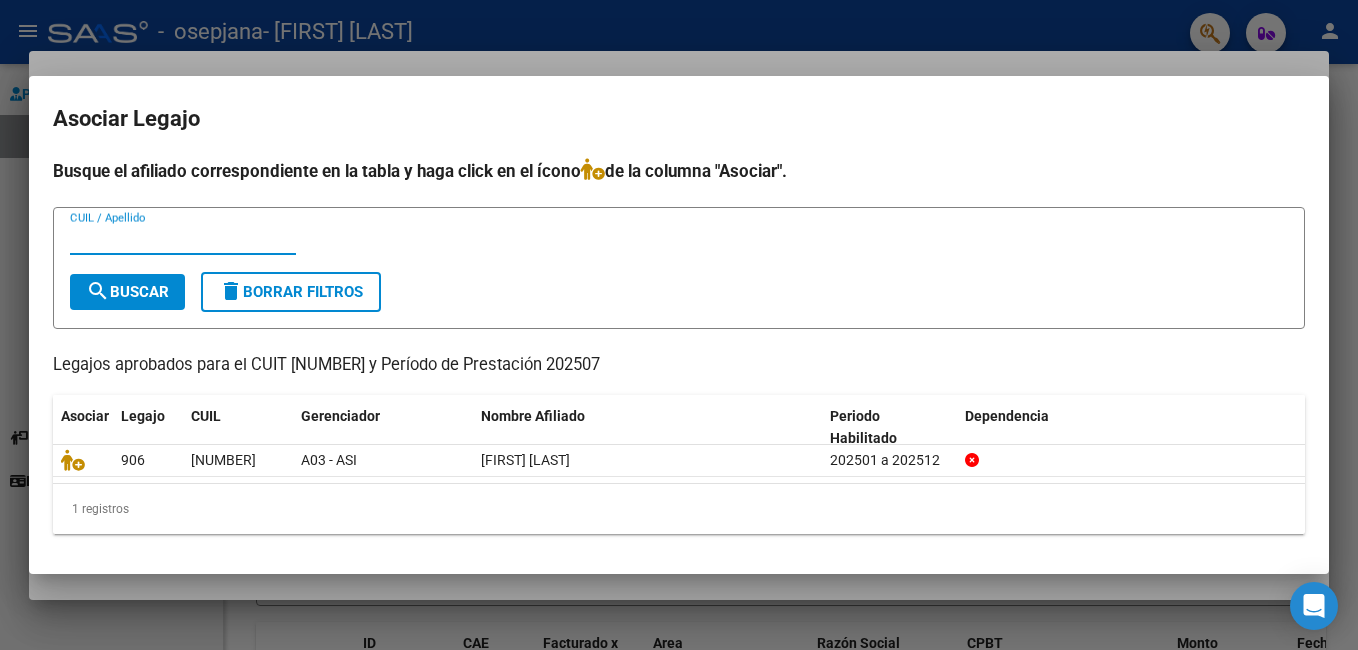 click on "CUIL / Apellido" at bounding box center [183, 239] 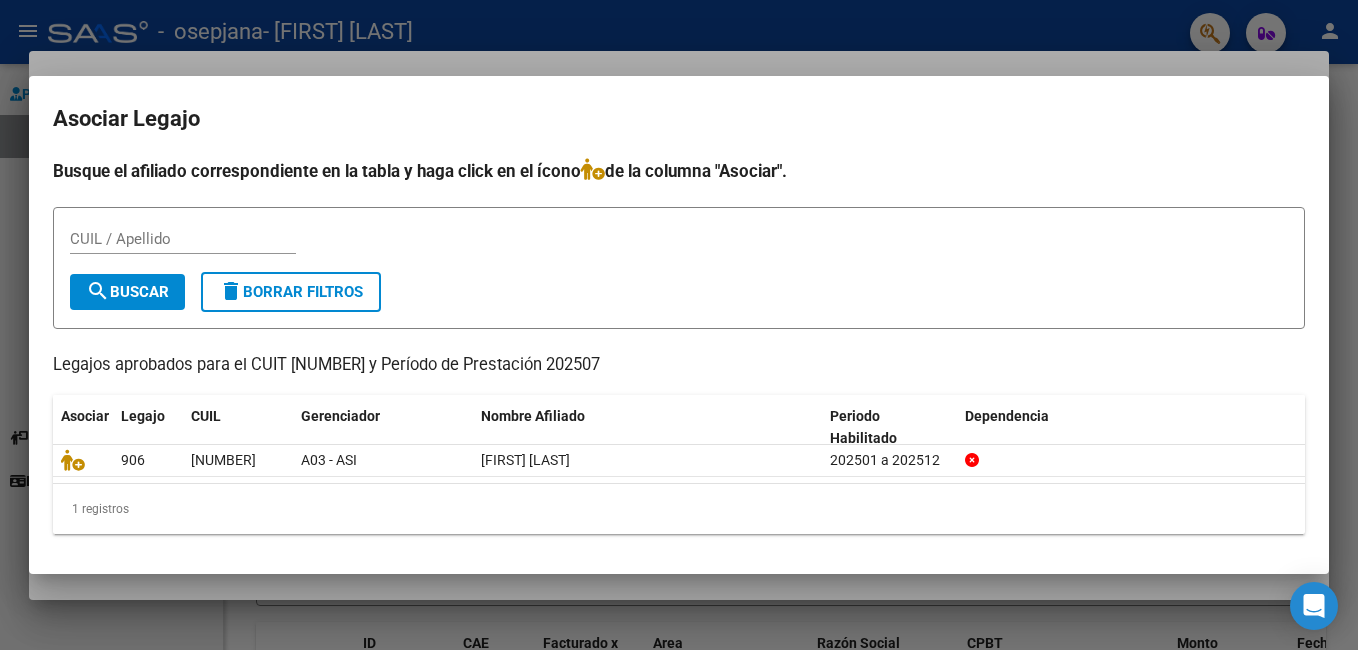 click at bounding box center [679, 325] 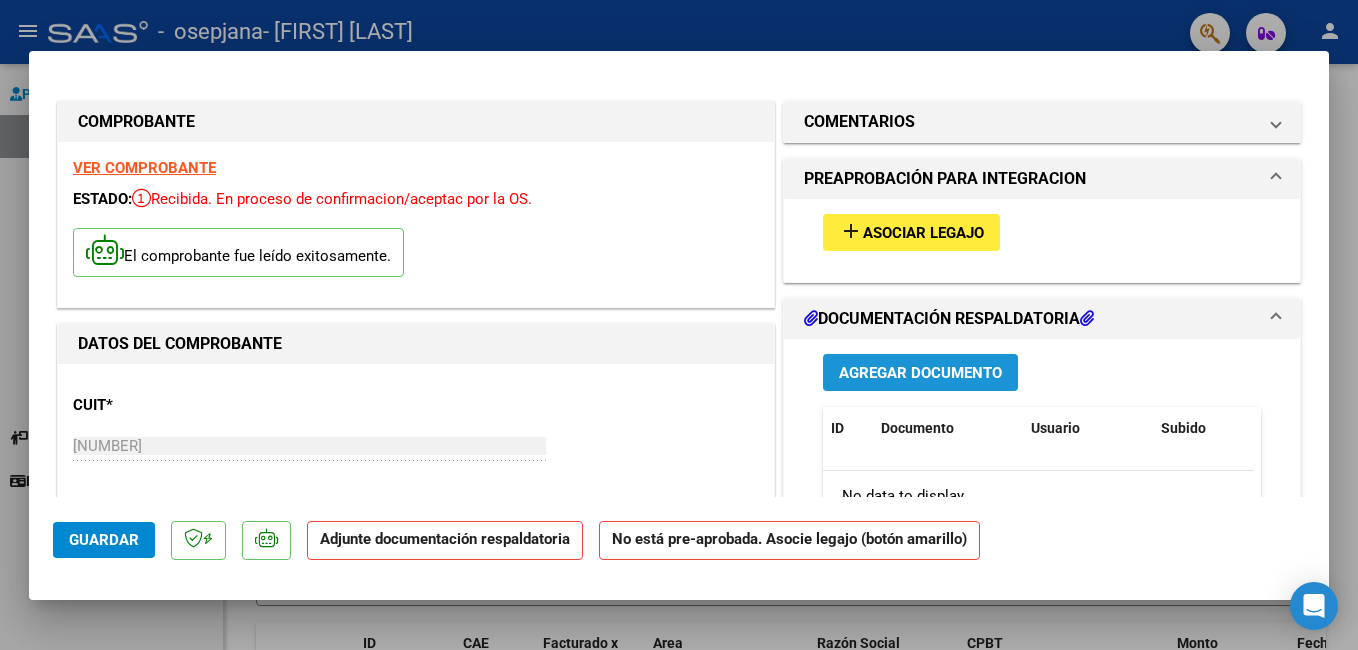 click on "Agregar Documento" at bounding box center [920, 373] 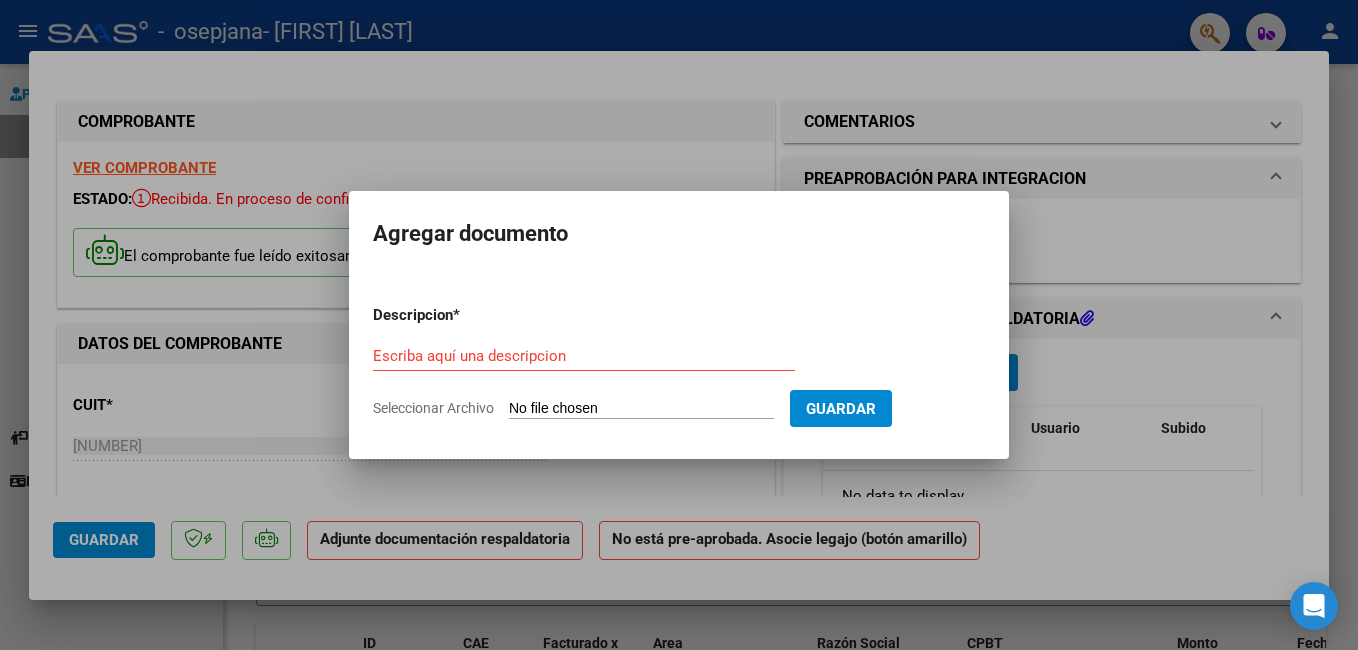 click on "Descripcion  *   Escriba aquí una descripcion  Seleccionar Archivo Guardar" at bounding box center [679, 362] 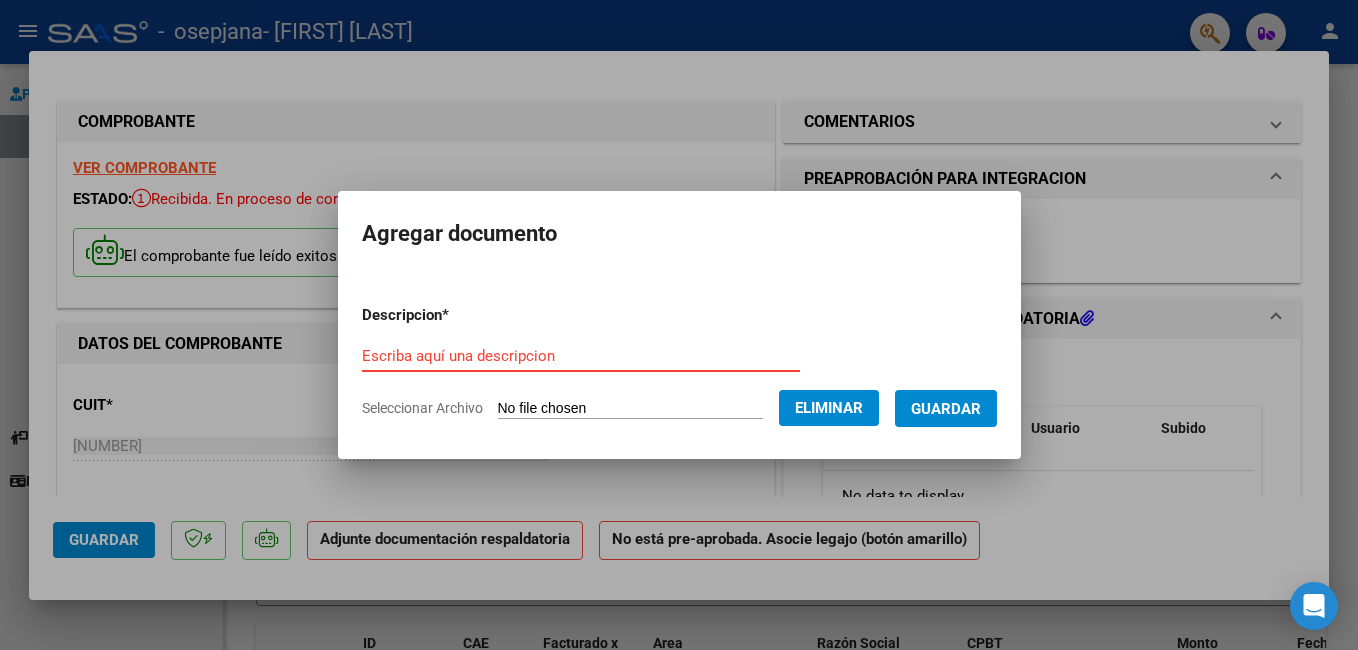 click on "Escriba aquí una descripcion" at bounding box center (581, 356) 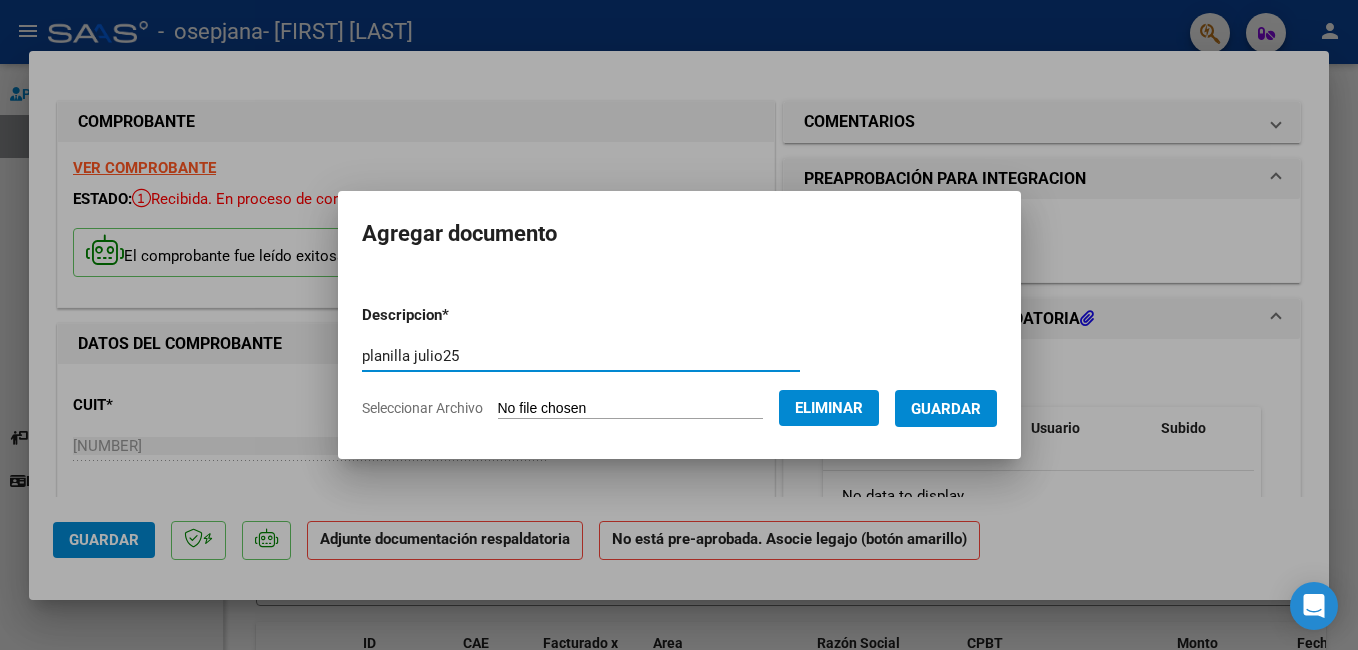 type on "planilla julio25" 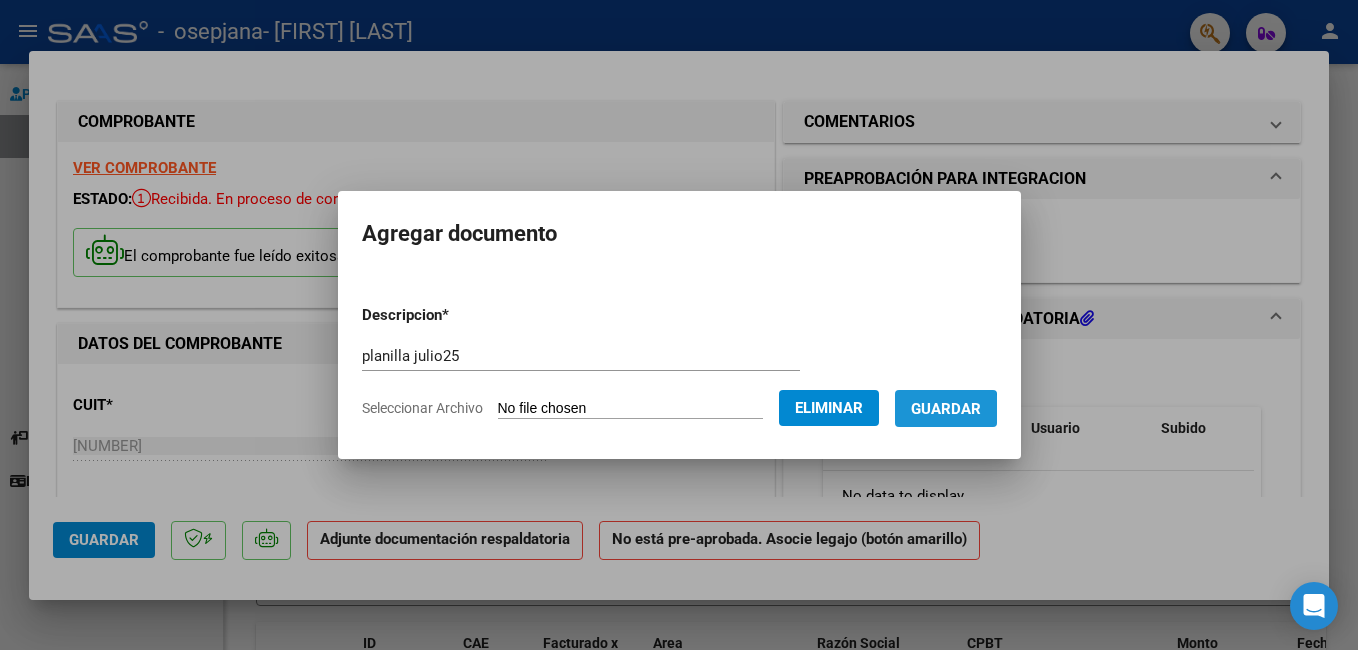 click on "Guardar" at bounding box center (946, 409) 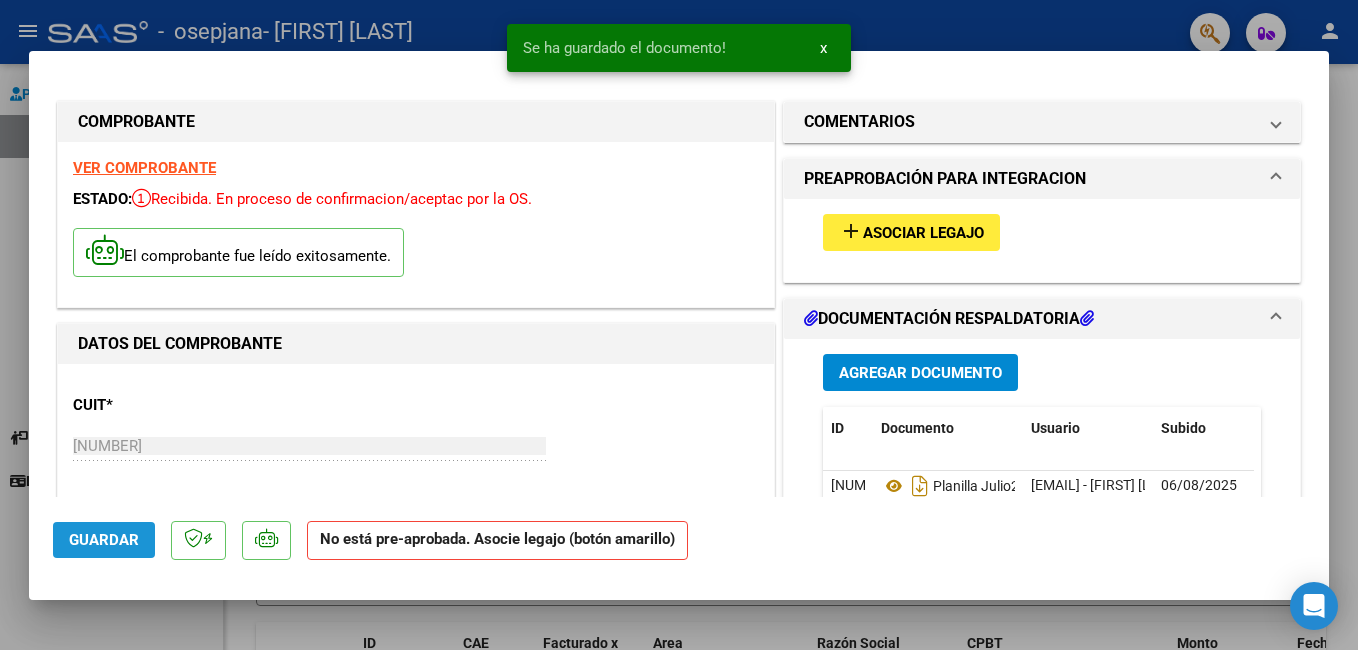 click on "Guardar" 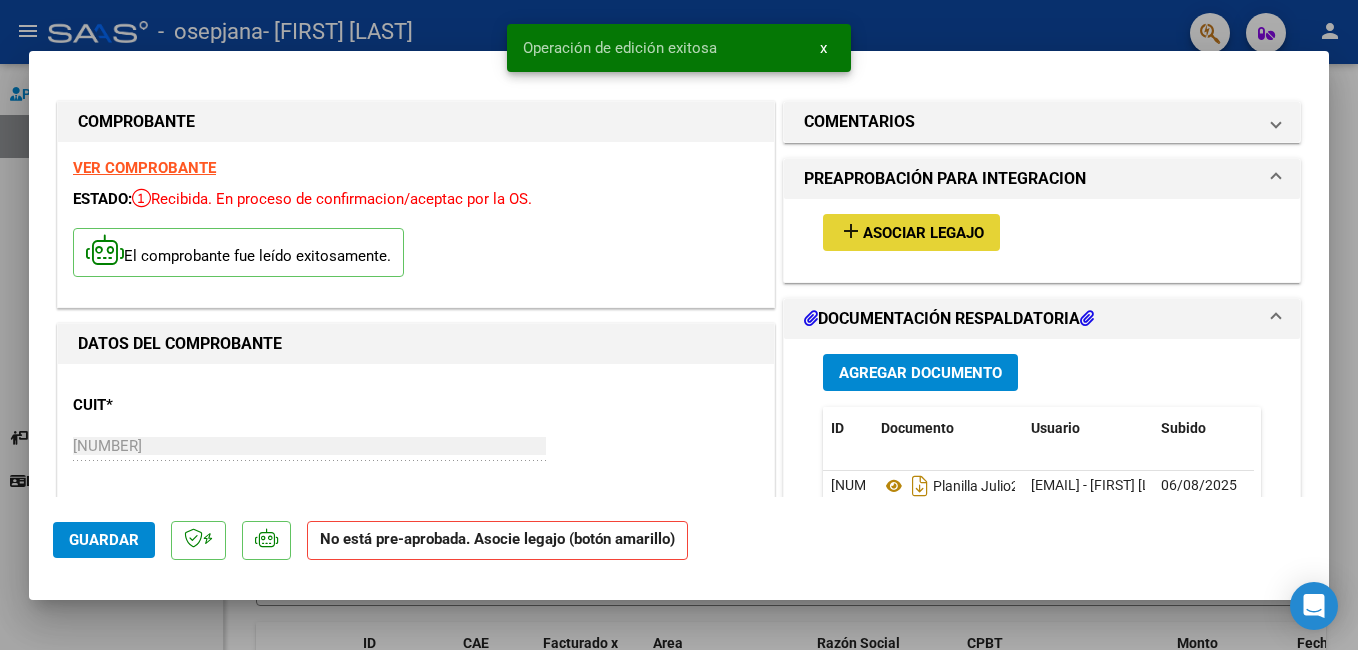 click on "Asociar Legajo" at bounding box center (923, 233) 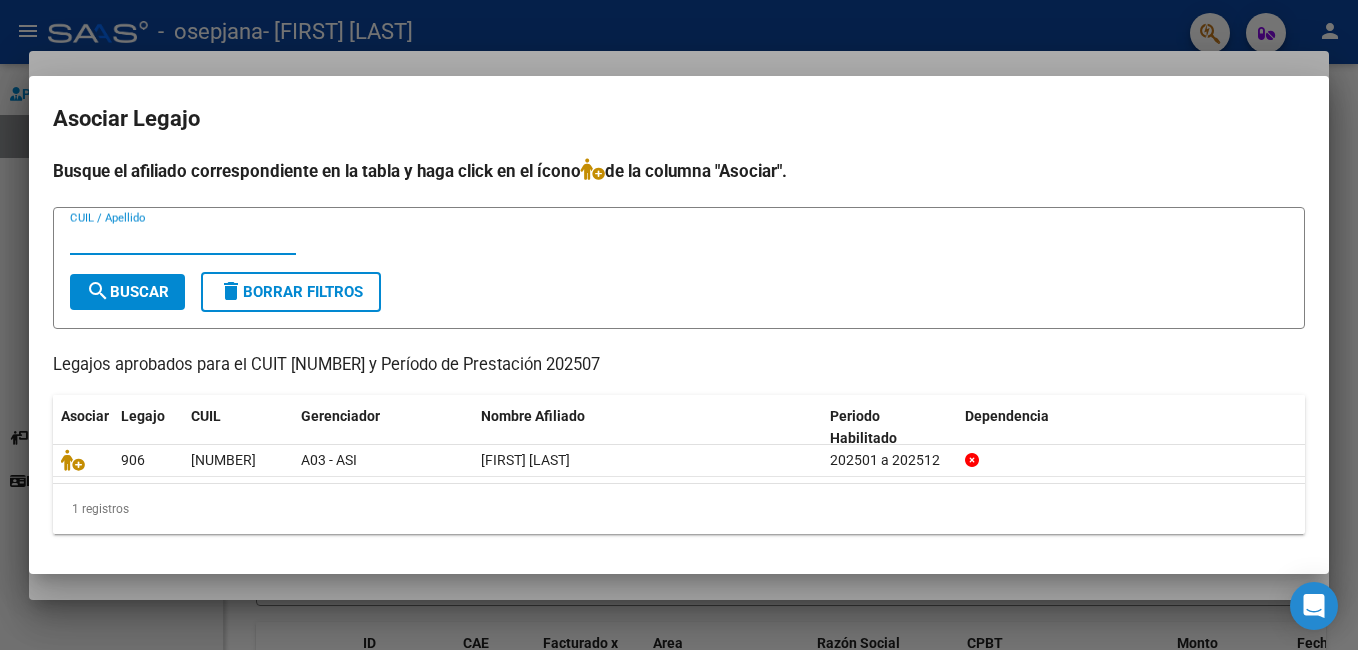 click at bounding box center (679, 325) 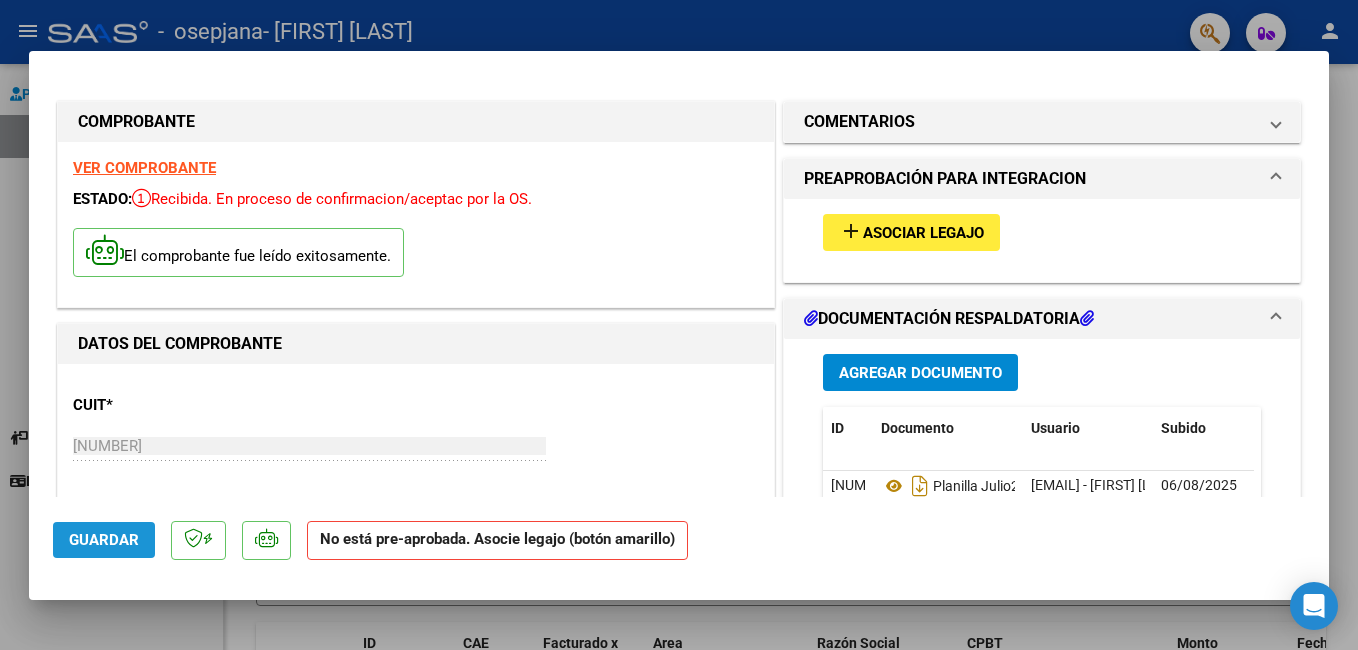 click on "Guardar" 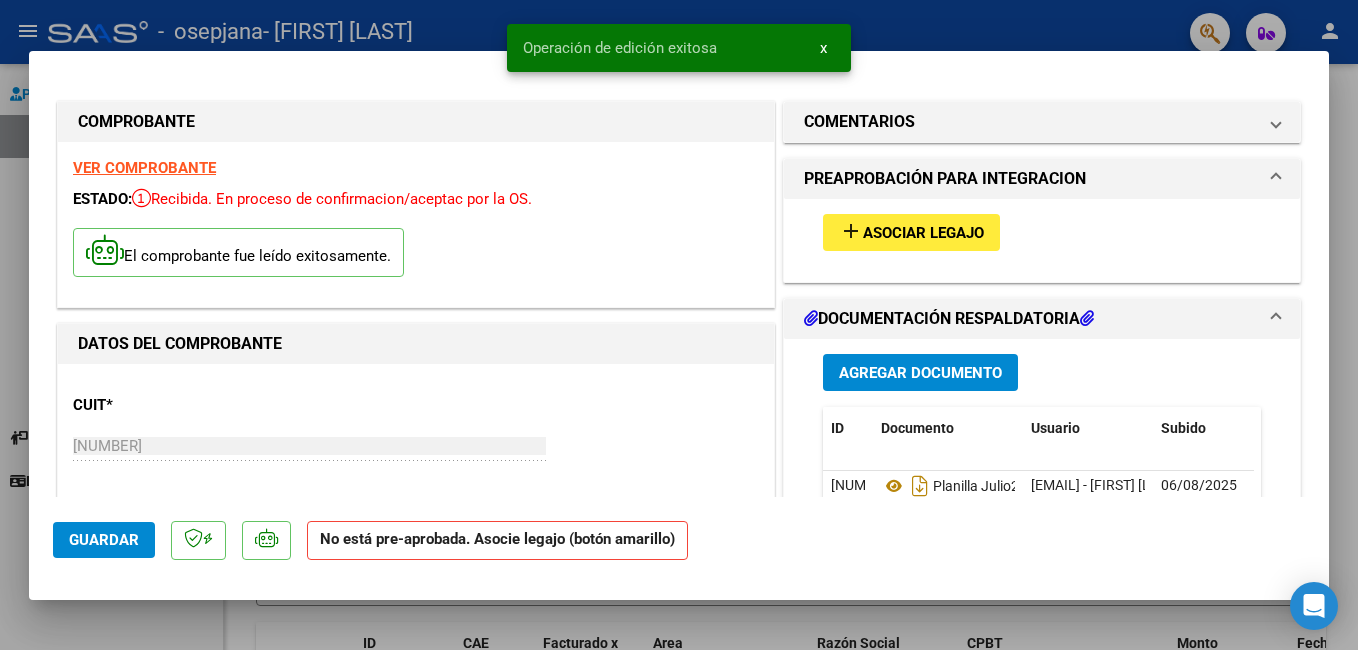 click at bounding box center [679, 325] 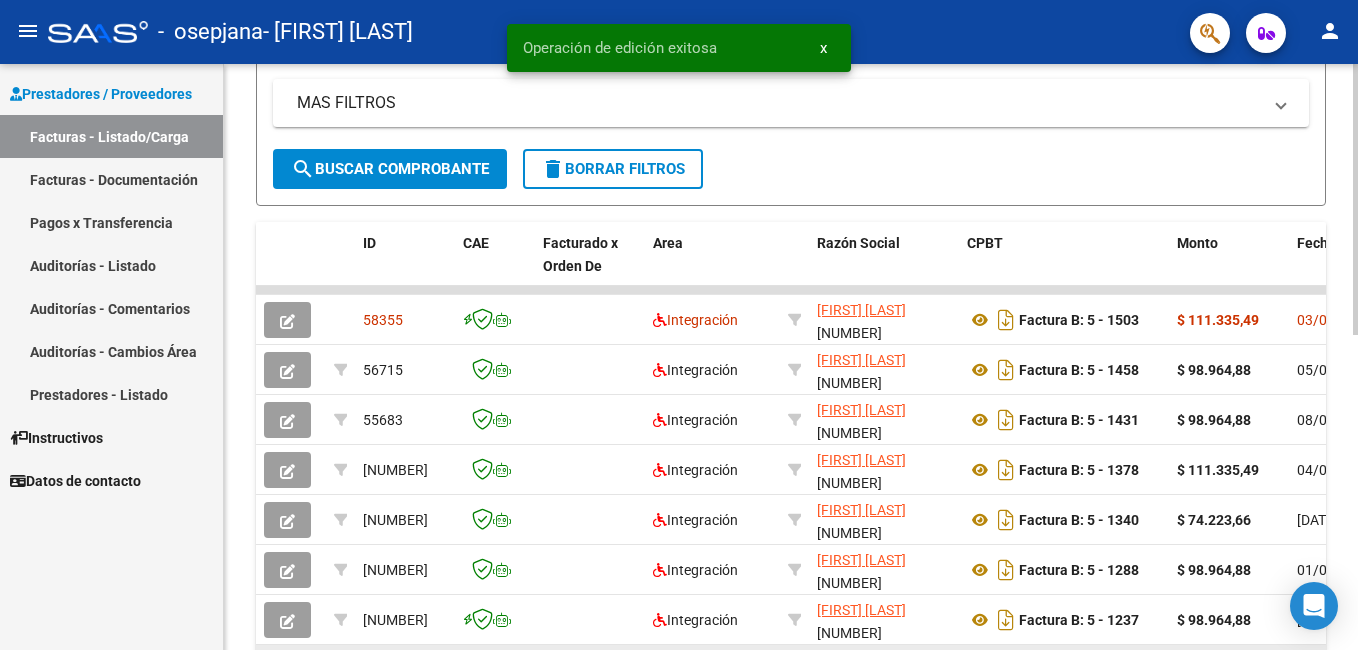 scroll, scrollTop: 682, scrollLeft: 0, axis: vertical 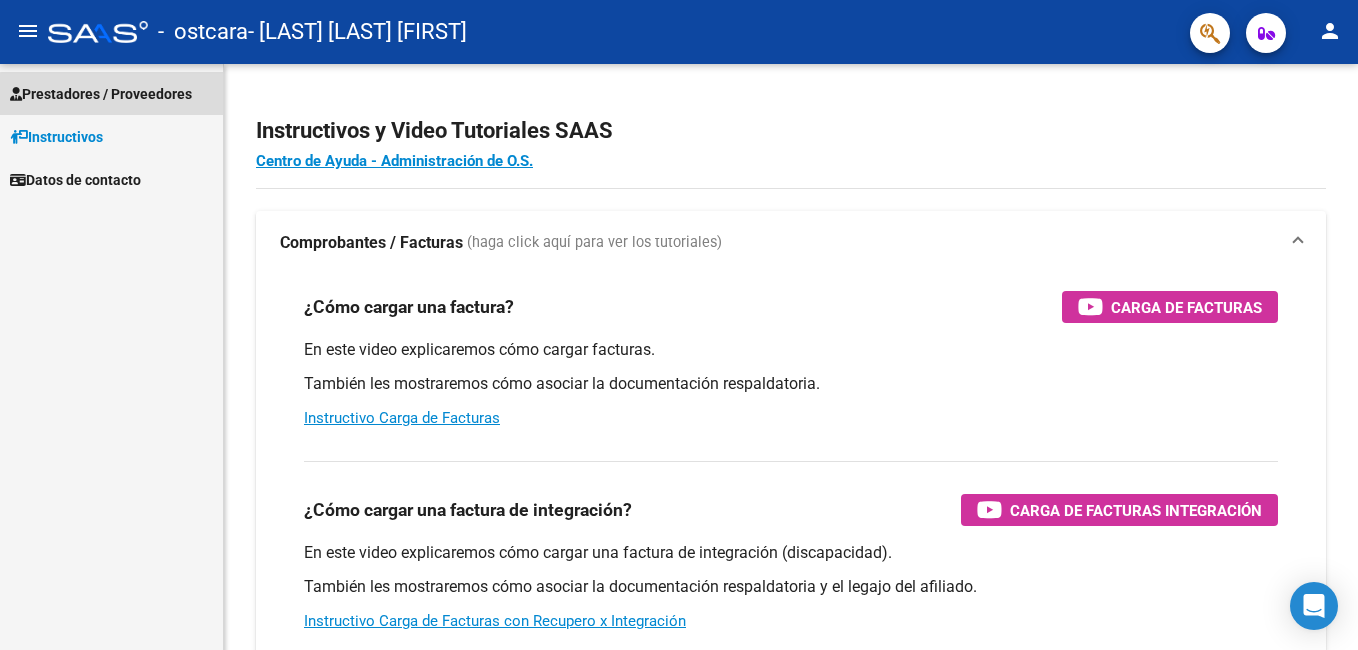 click on "Prestadores / Proveedores" at bounding box center (101, 94) 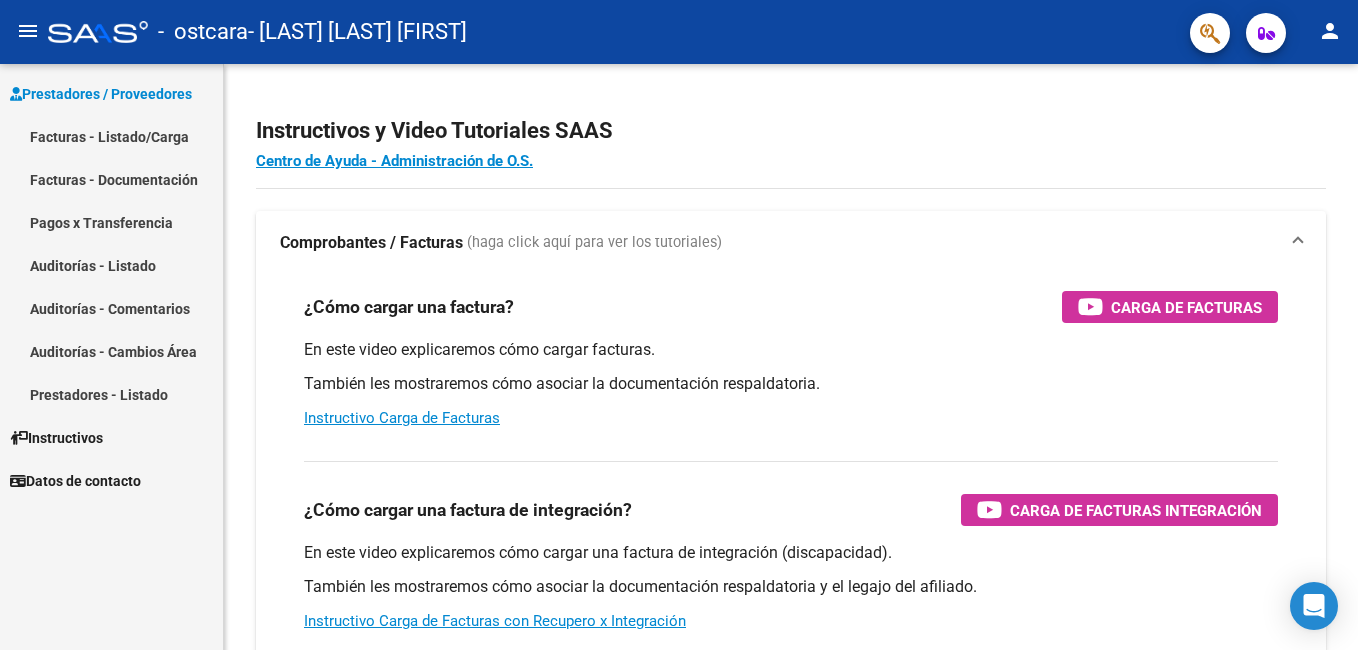 click on "Facturas - Documentación" at bounding box center (111, 179) 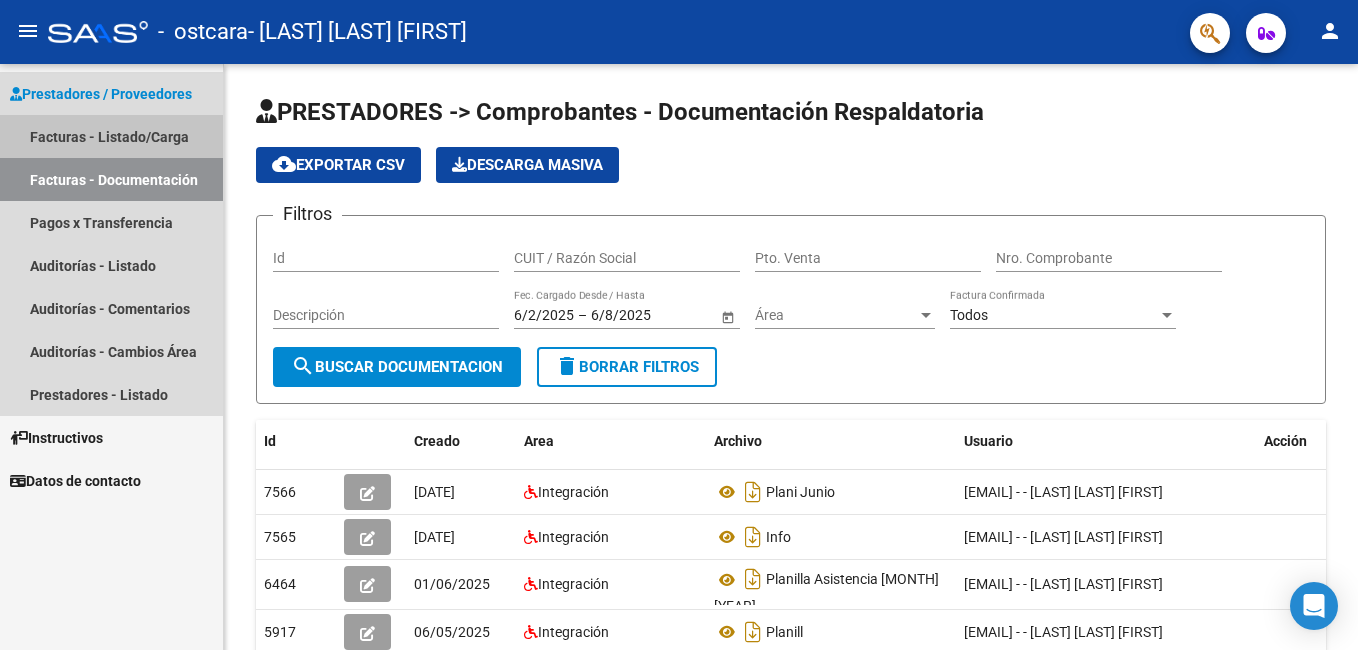 click on "Facturas - Listado/Carga" at bounding box center (111, 136) 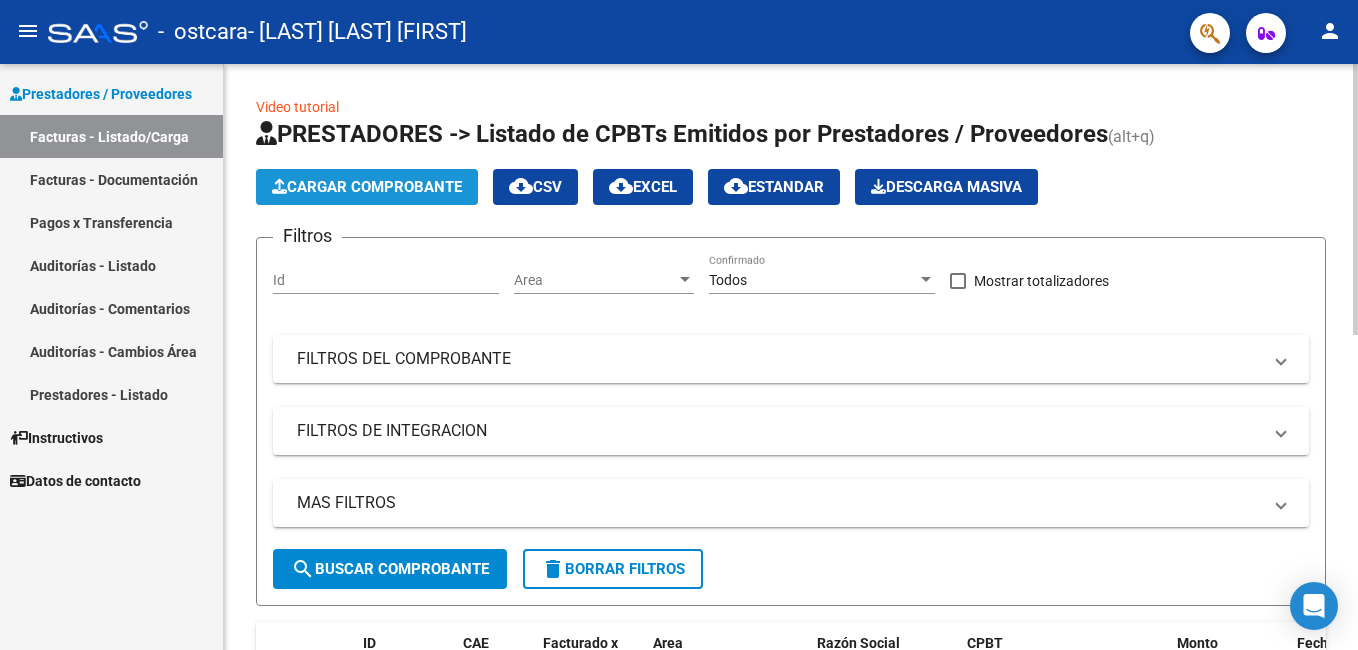 click on "Cargar Comprobante" 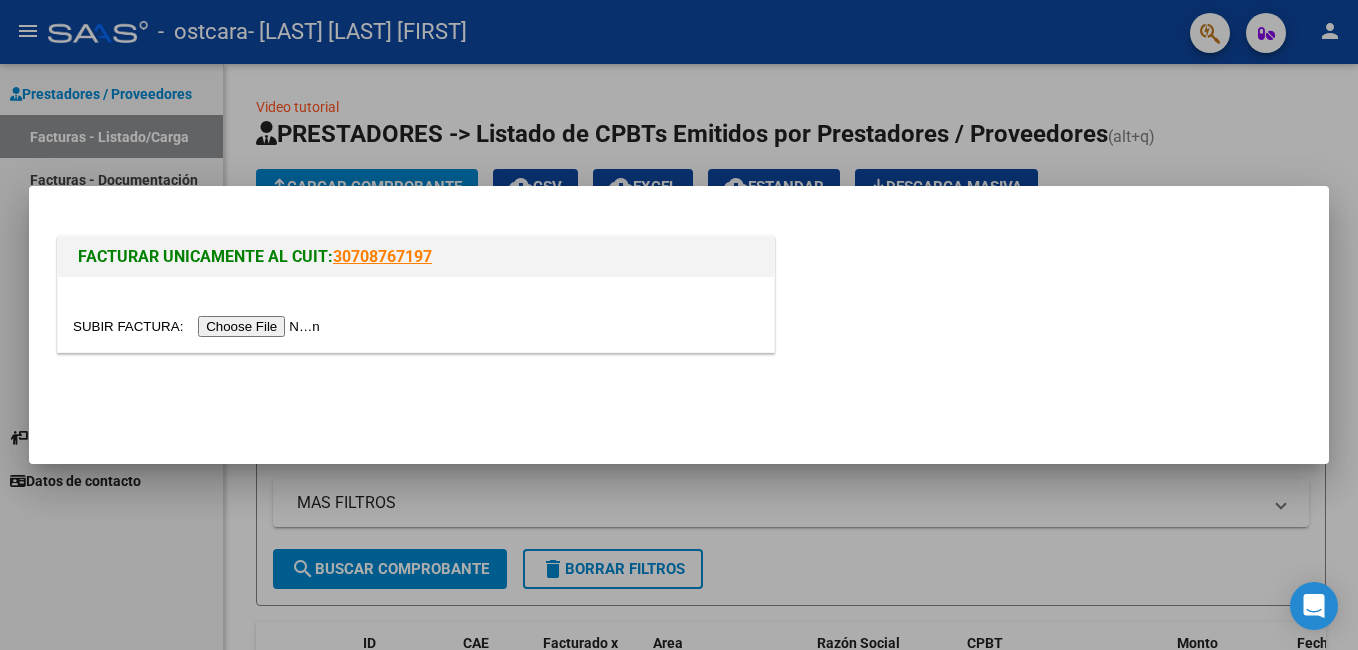 click at bounding box center (199, 326) 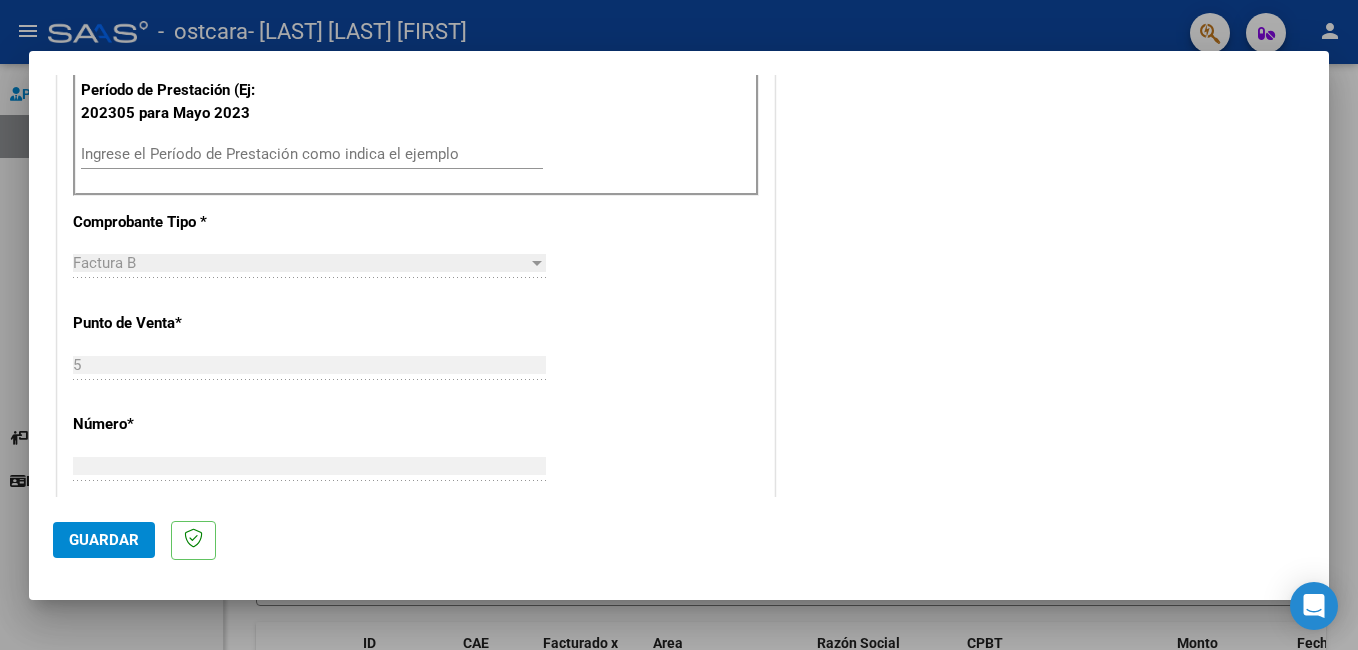 scroll, scrollTop: 500, scrollLeft: 0, axis: vertical 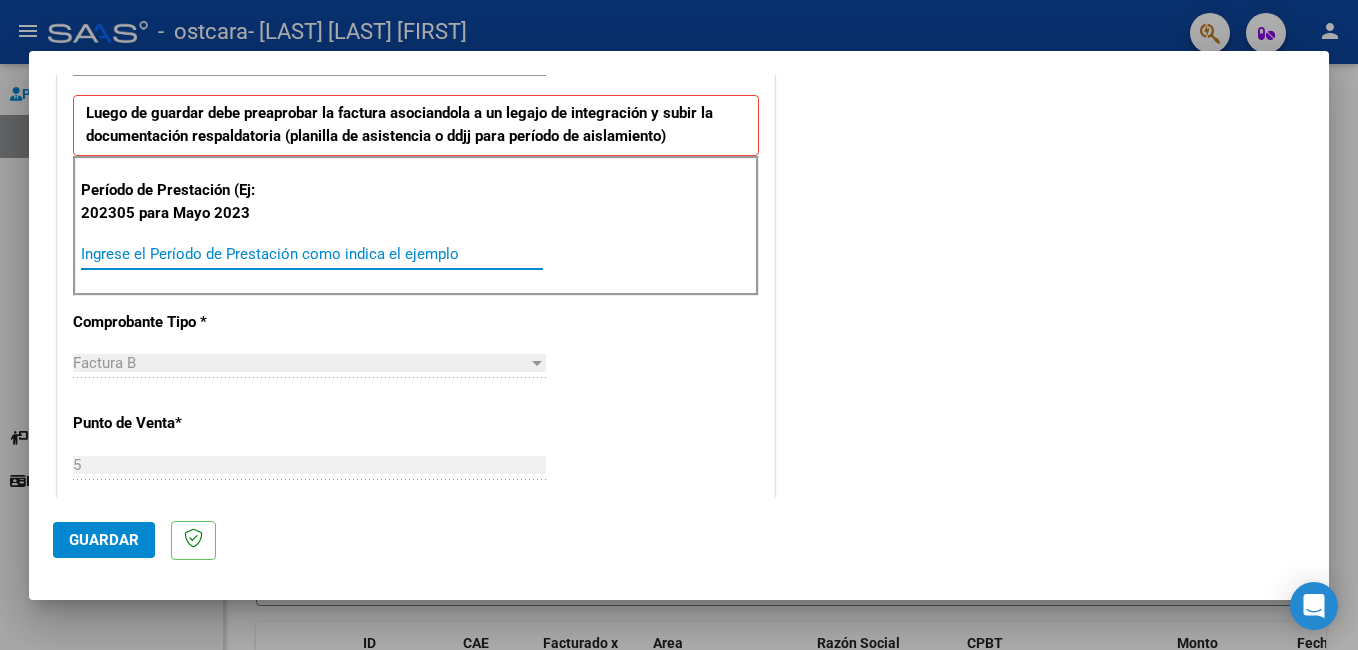 click on "Ingrese el Período de Prestación como indica el ejemplo" at bounding box center (312, 254) 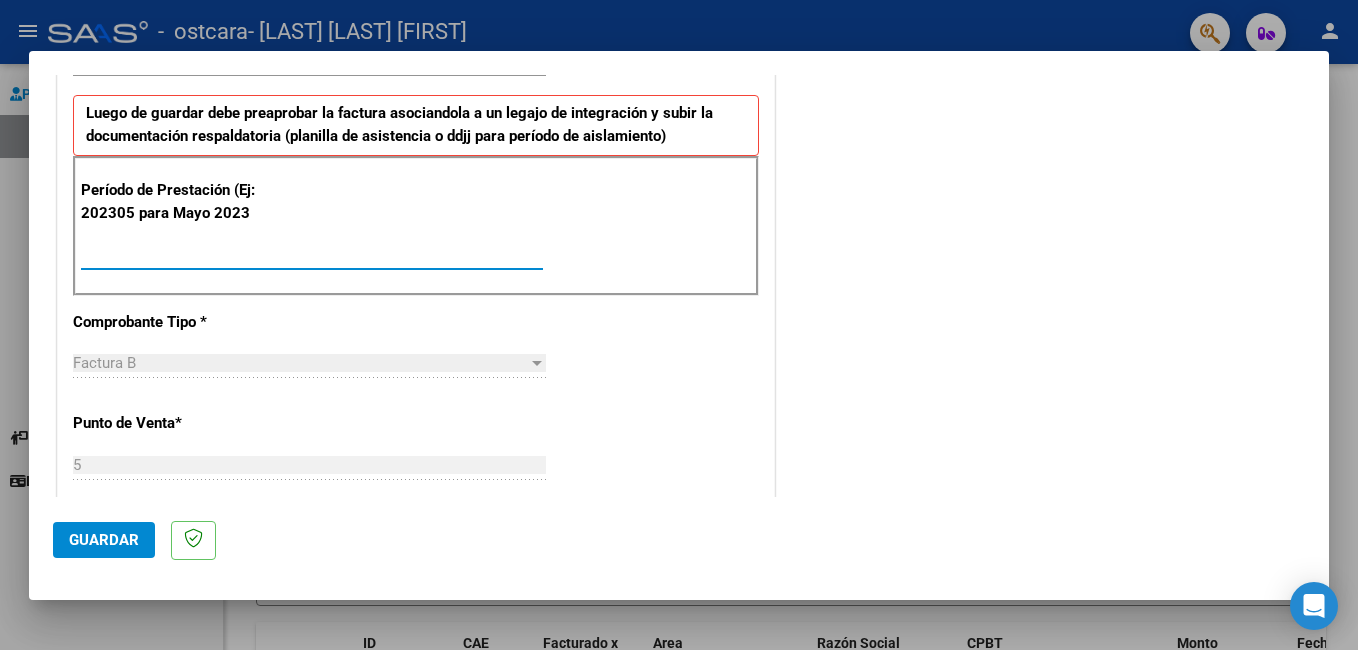 type on "202506" 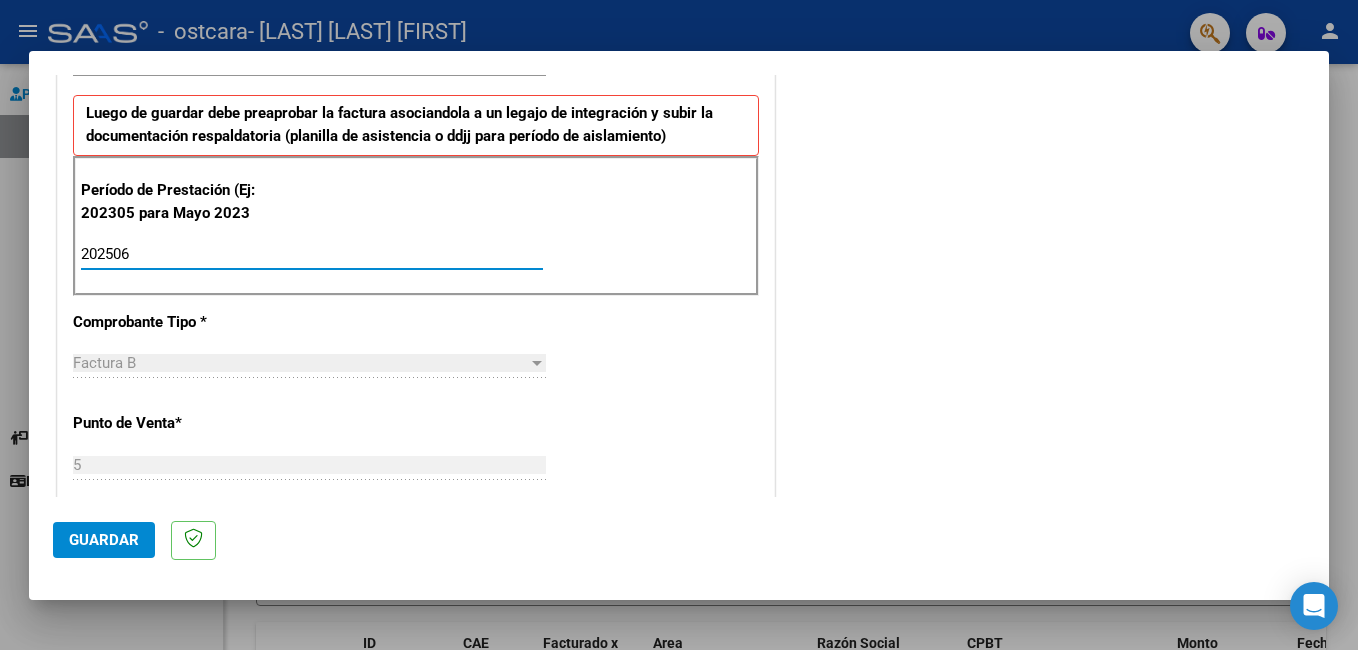 type on "2025-07-16" 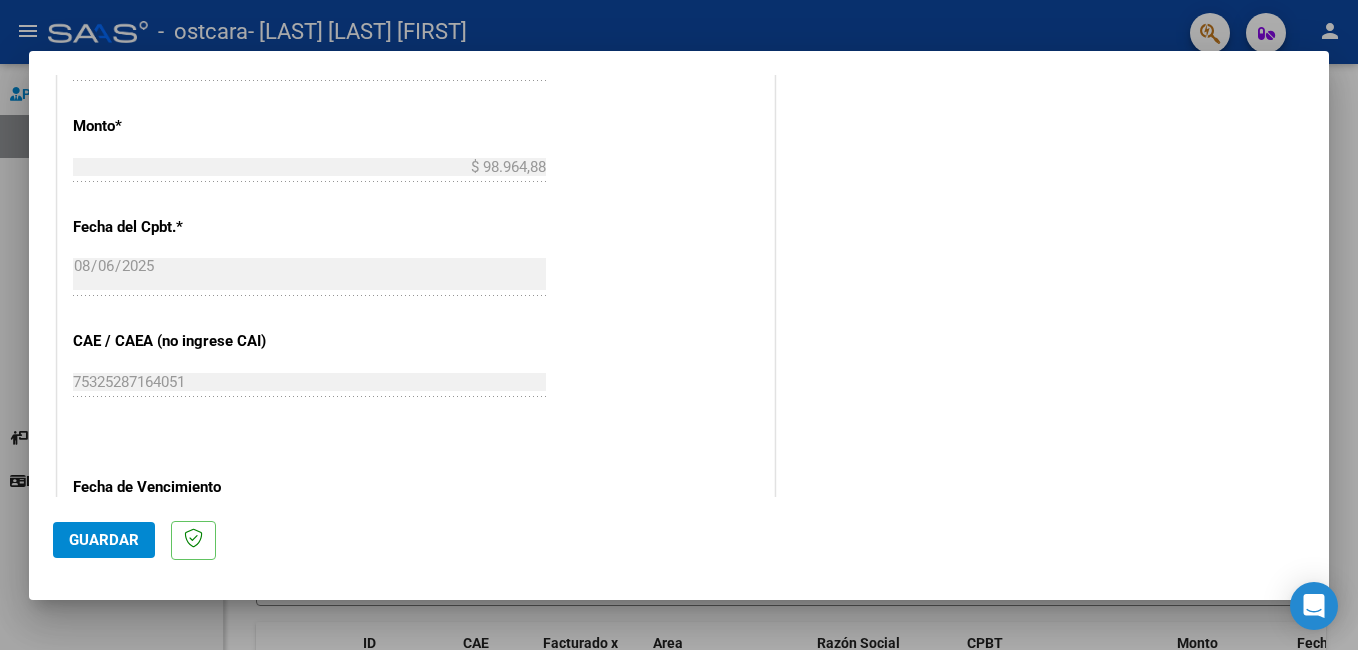 scroll, scrollTop: 1300, scrollLeft: 0, axis: vertical 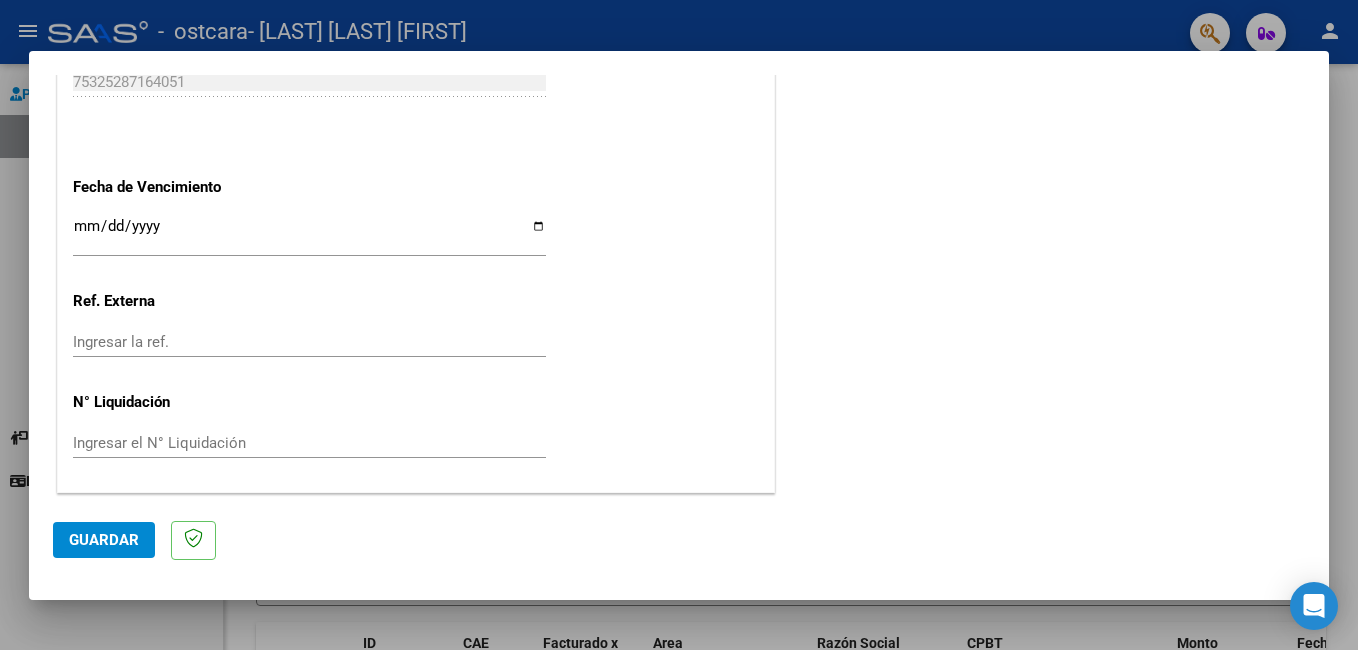 type on "202507" 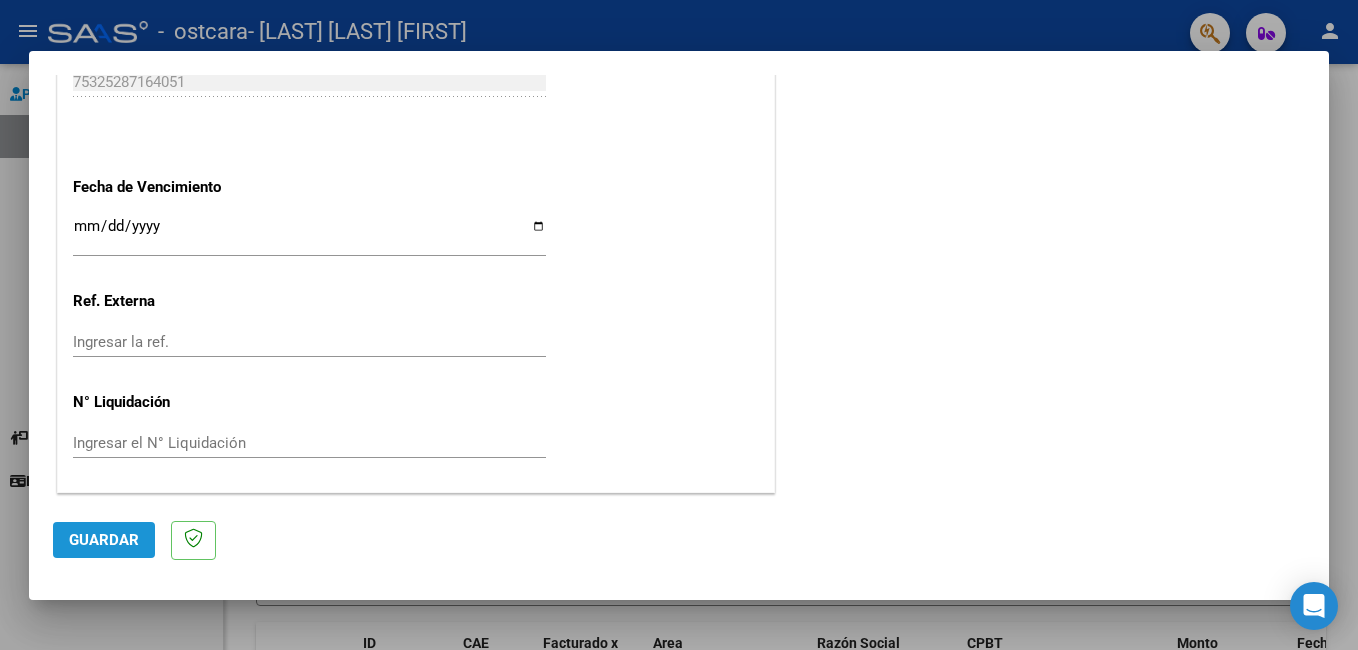 click on "Guardar" 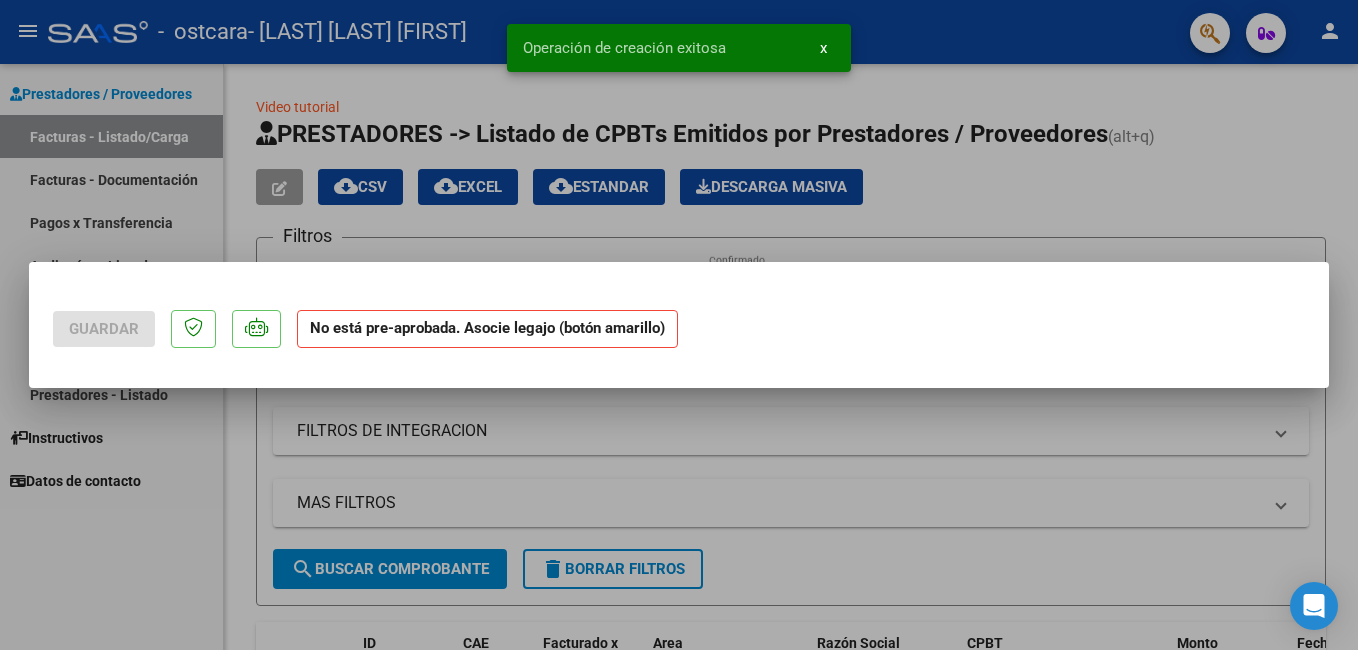 scroll, scrollTop: 0, scrollLeft: 0, axis: both 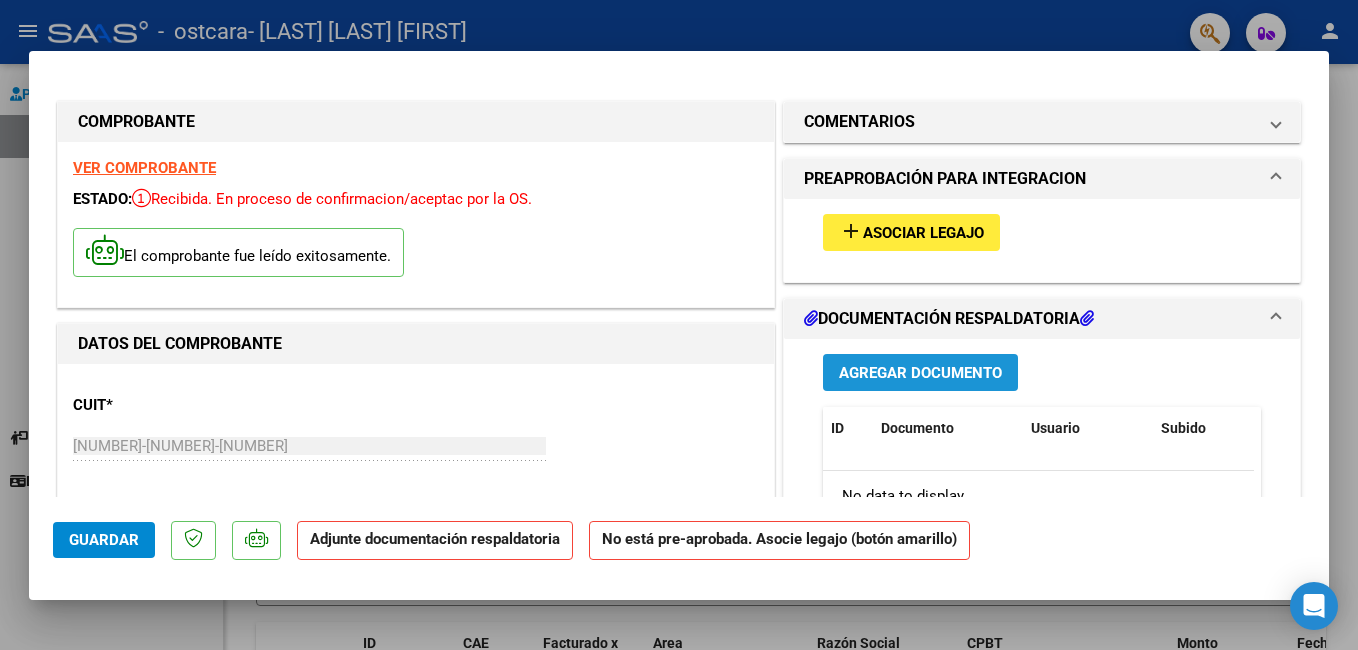 click on "Agregar Documento" at bounding box center (920, 373) 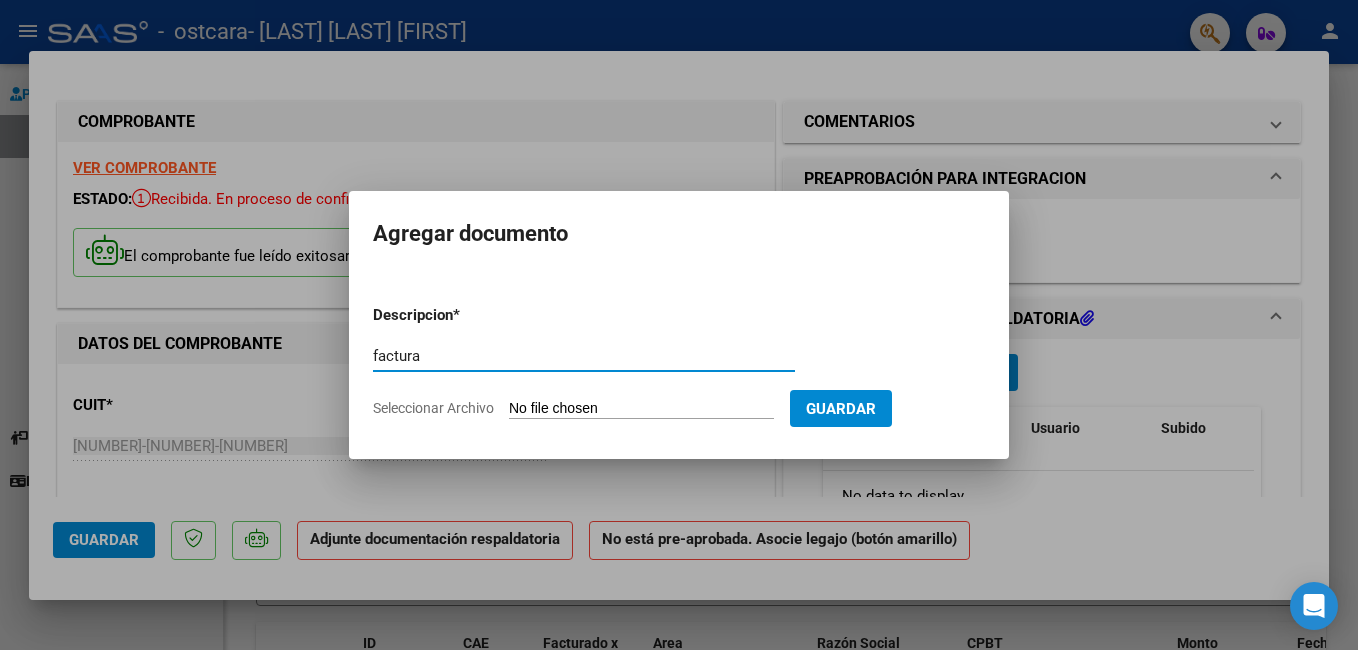 type on "factura" 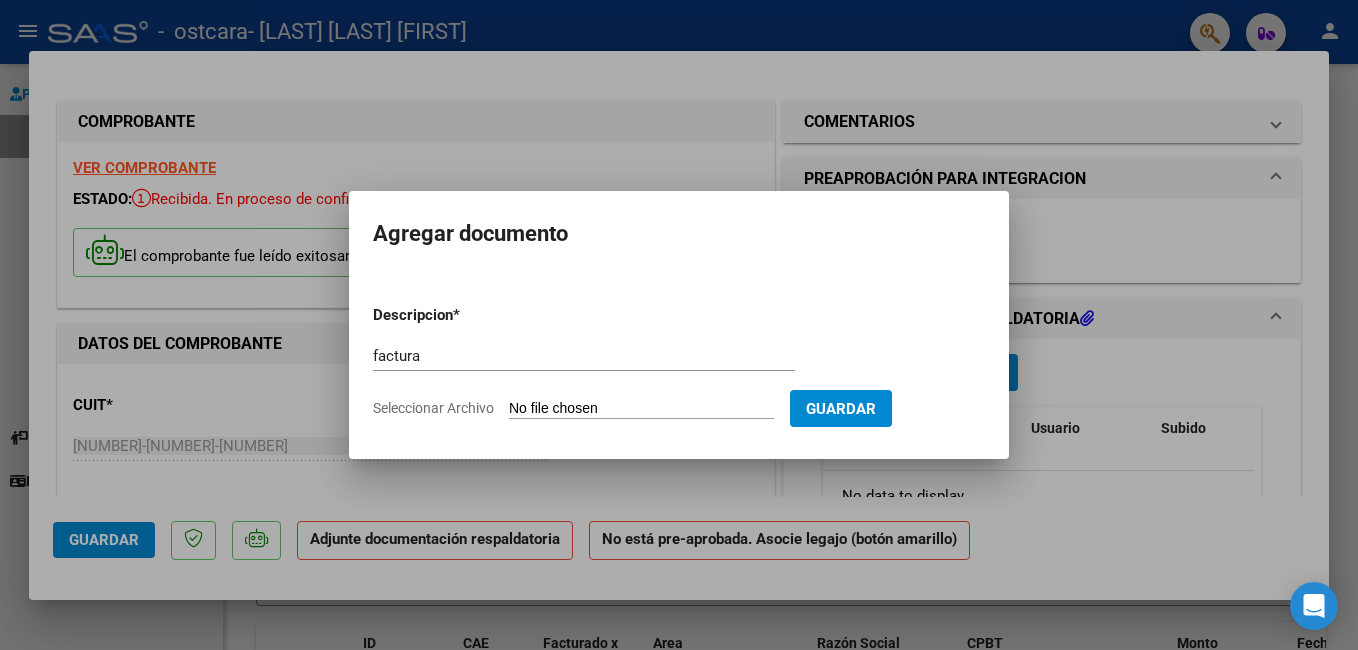 click on "Seleccionar Archivo" at bounding box center [641, 409] 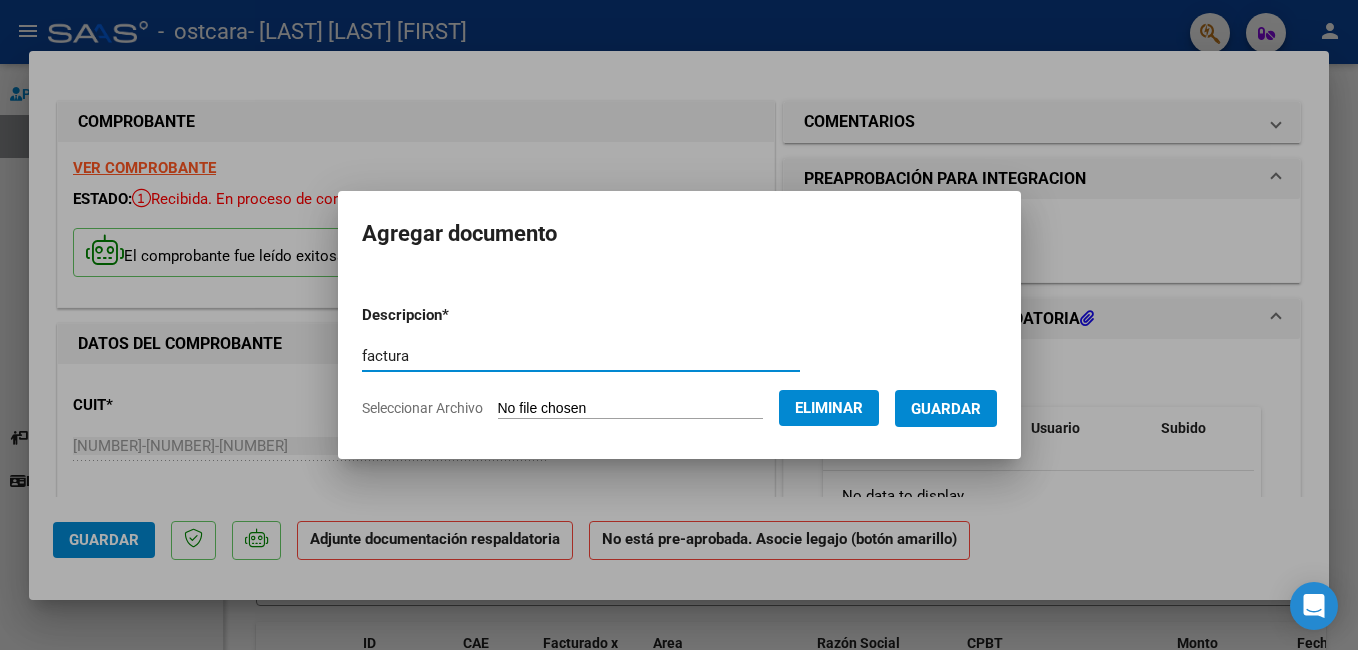 click on "factura" at bounding box center (581, 356) 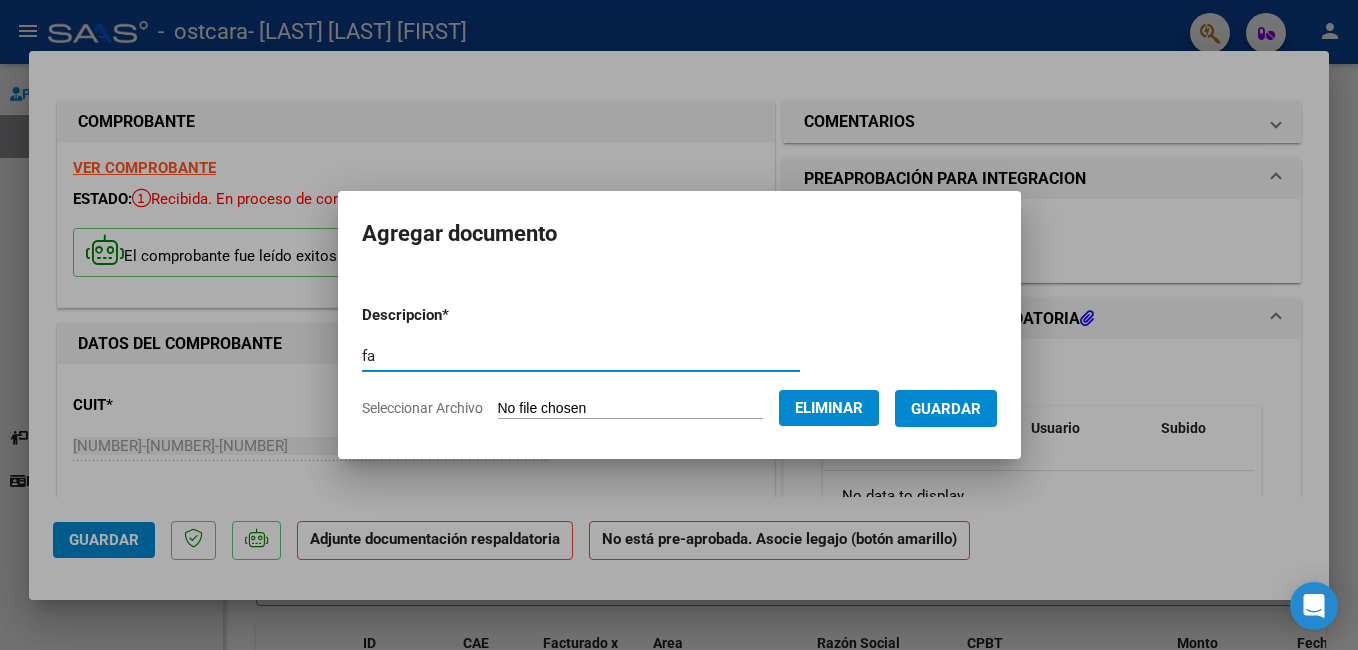 type on "f" 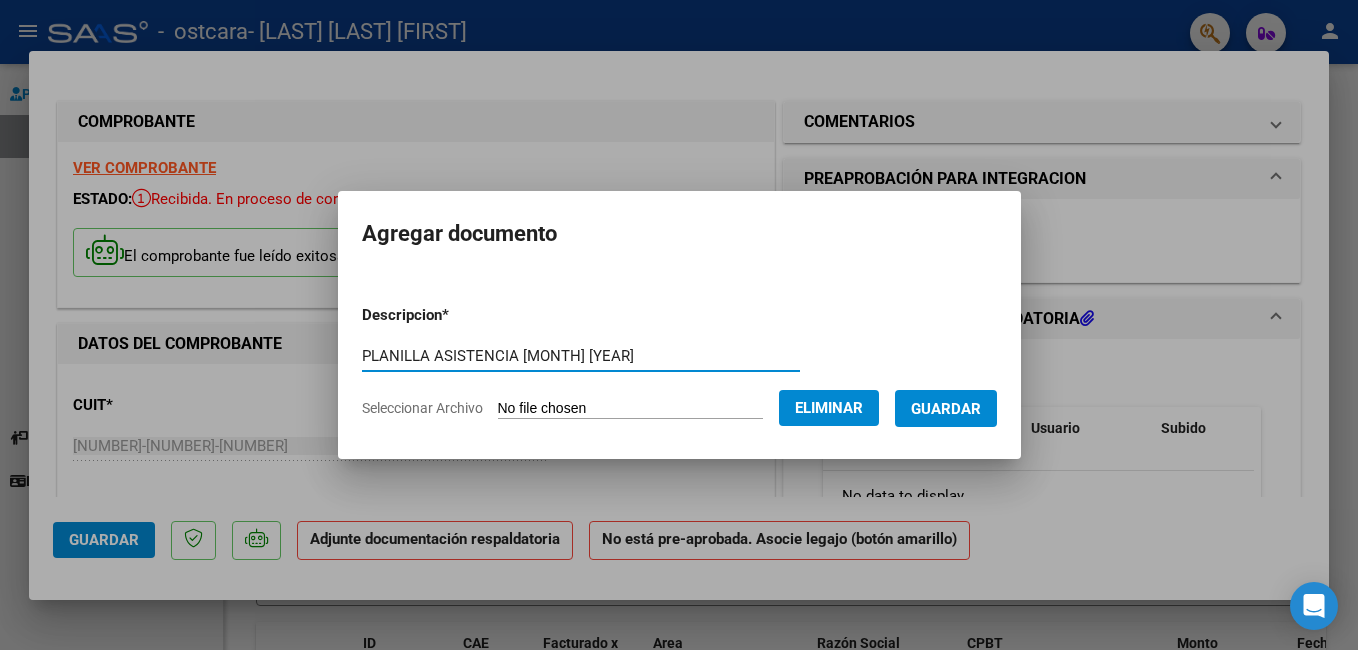 type on "PLANILLA ASISTENCIA julio 2025" 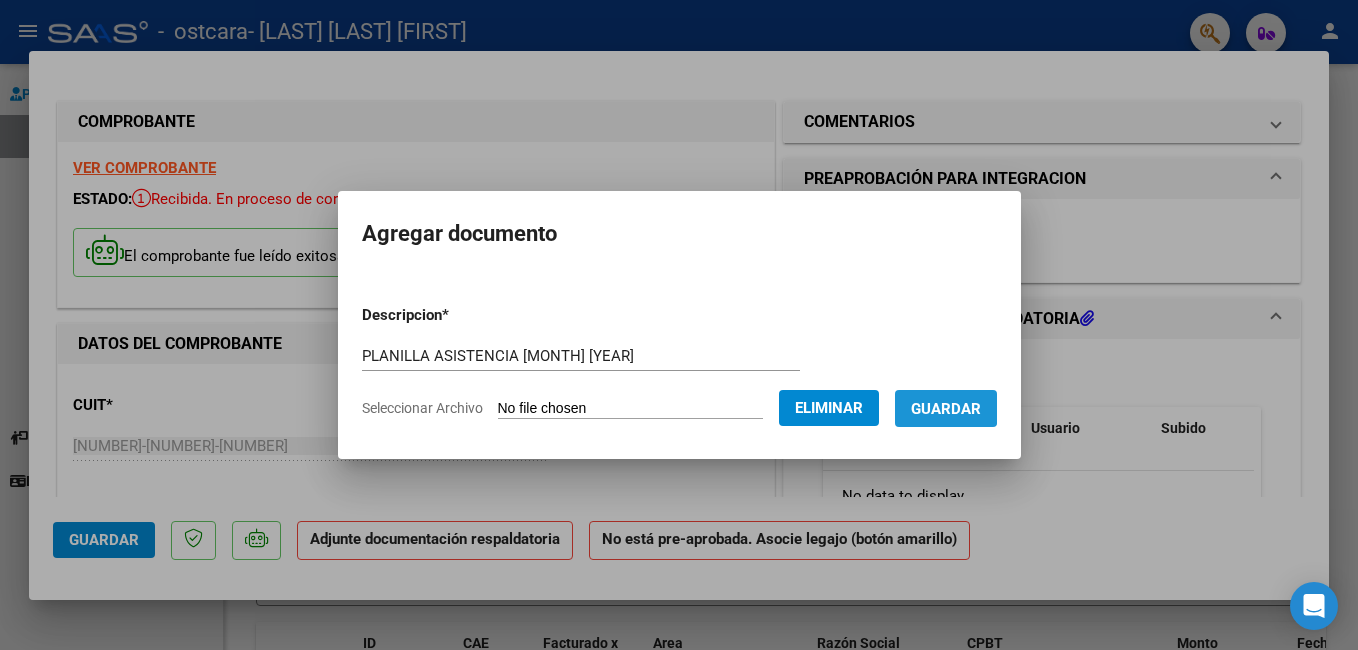 click on "Guardar" at bounding box center [946, 409] 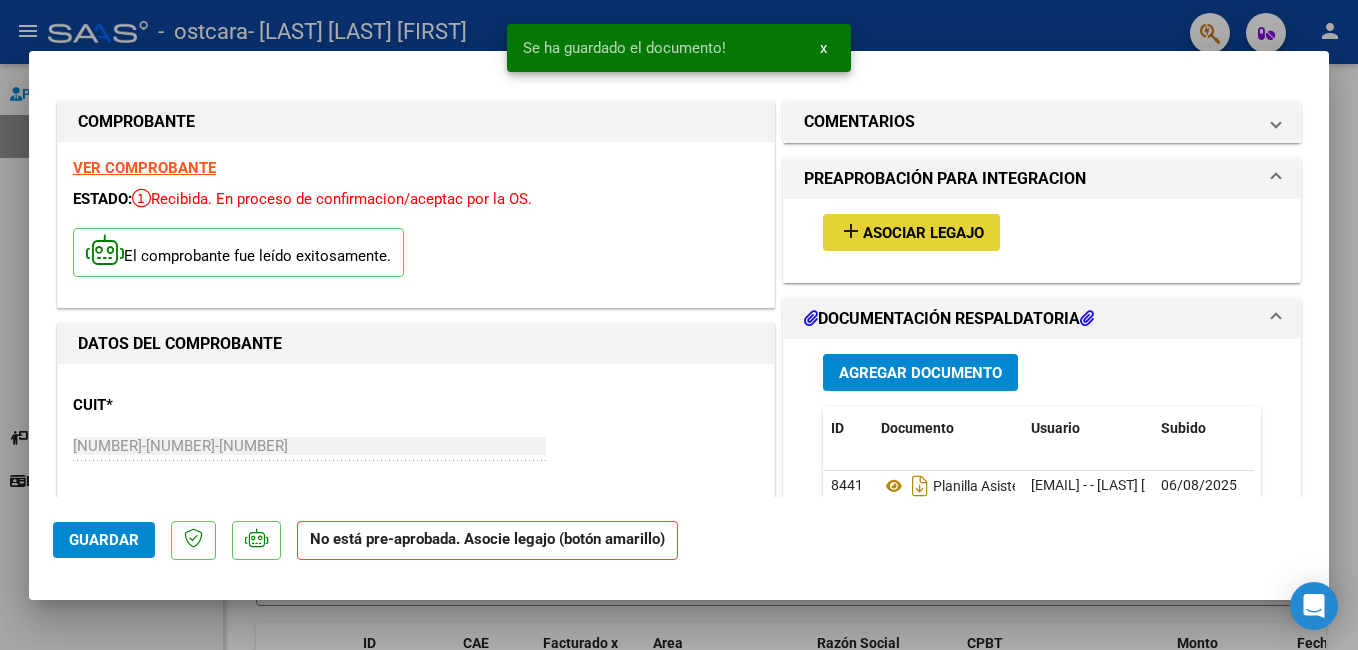 click on "Asociar Legajo" at bounding box center (923, 233) 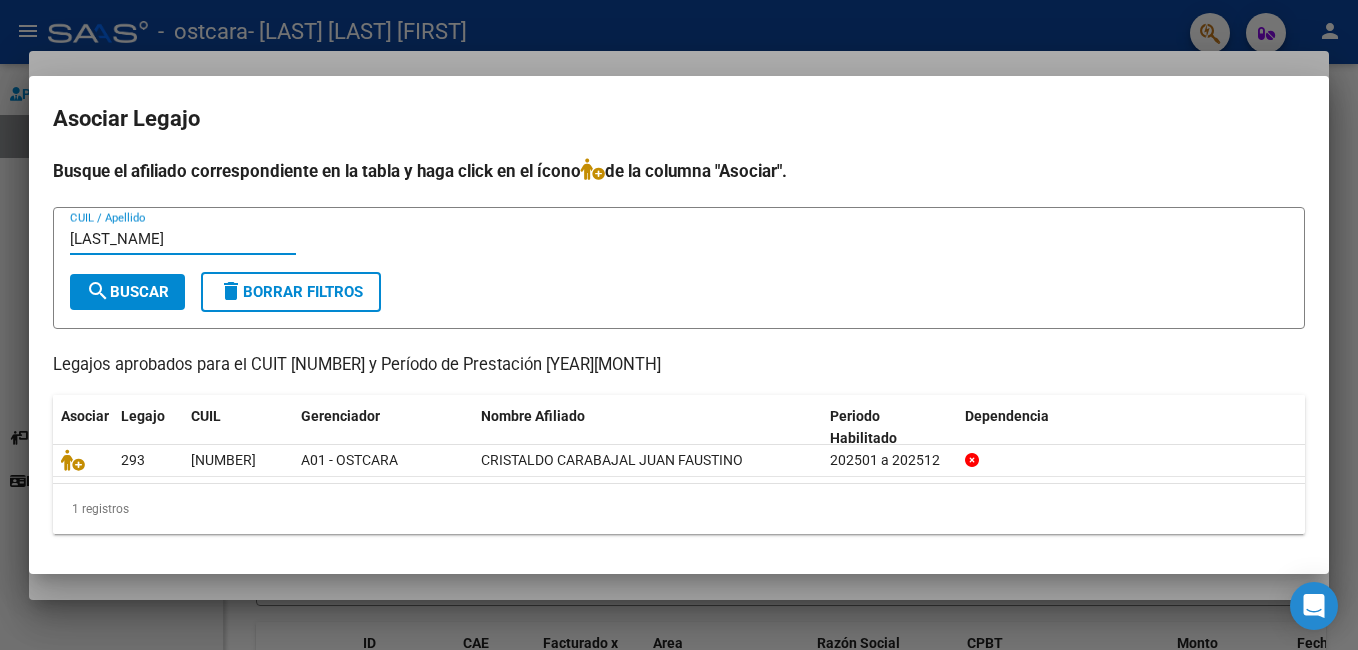type on "cristal" 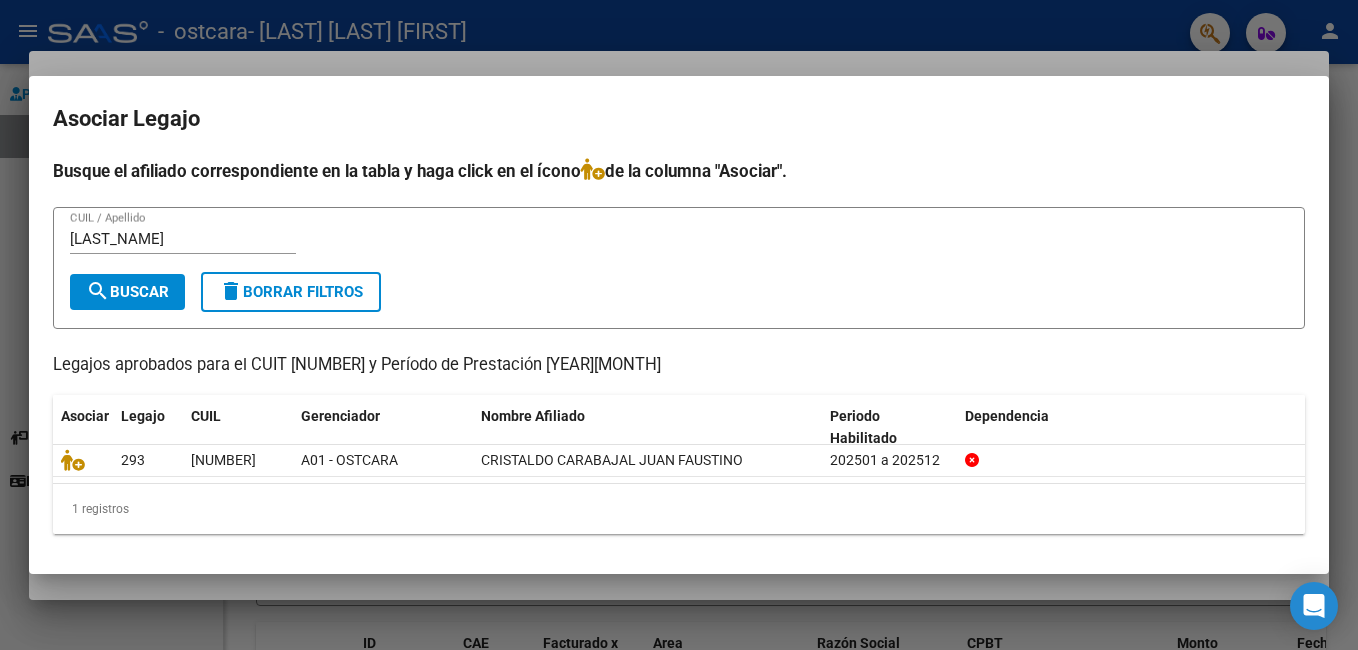 click at bounding box center (679, 325) 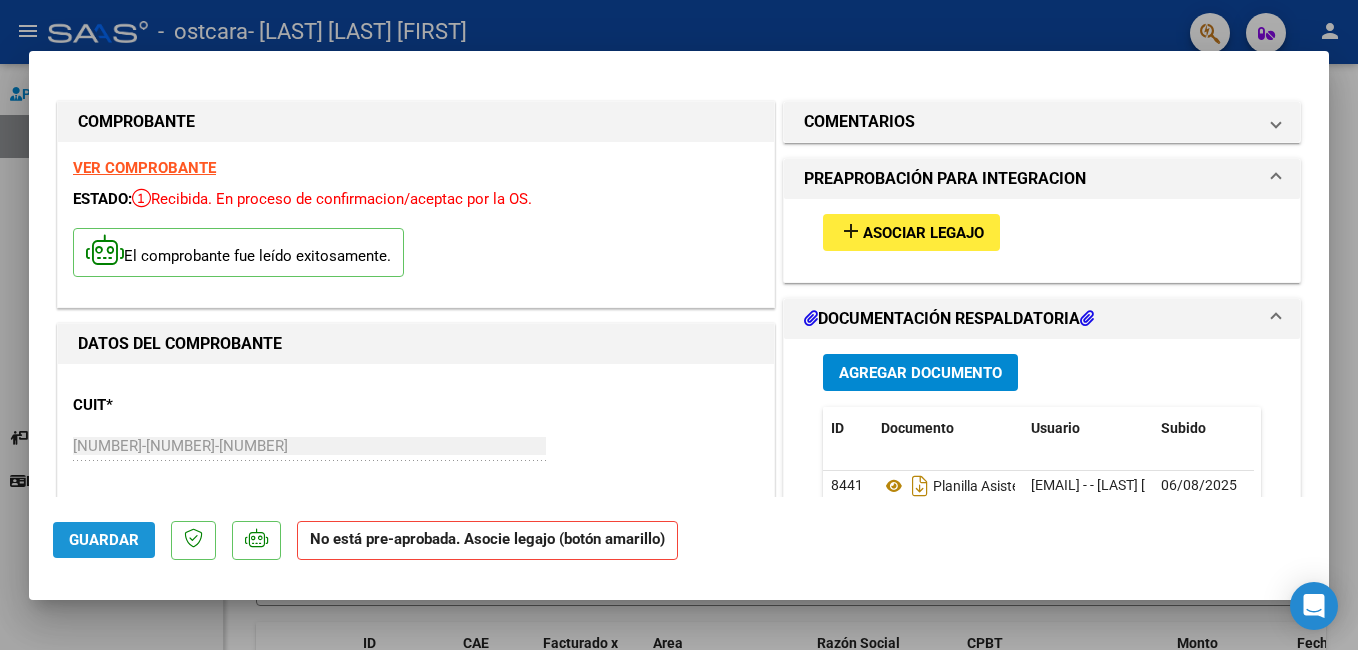 click on "Guardar" 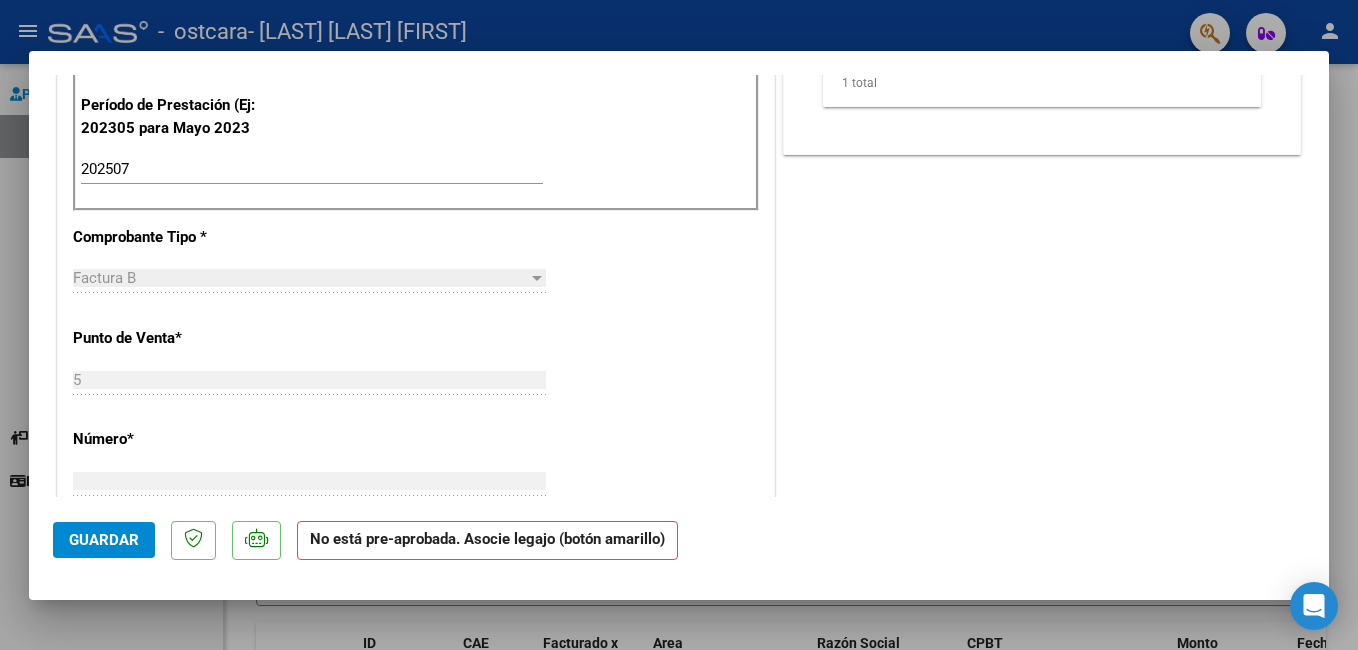scroll, scrollTop: 500, scrollLeft: 0, axis: vertical 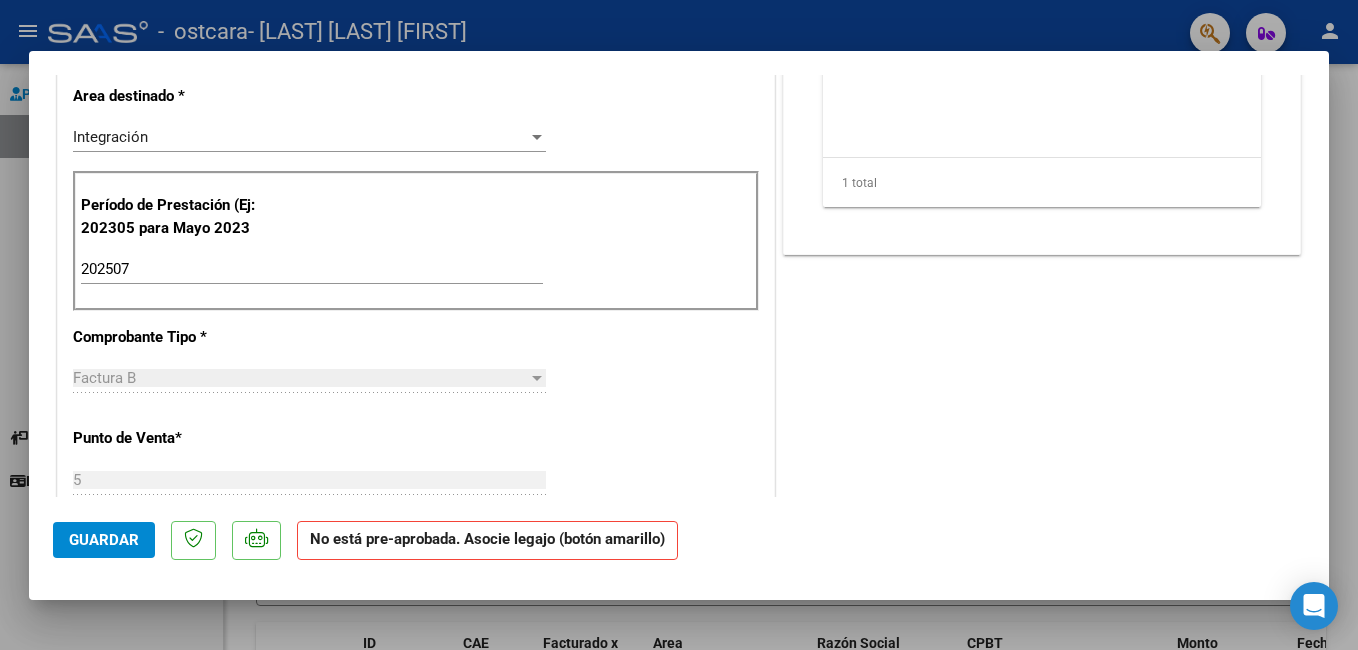 click at bounding box center (679, 325) 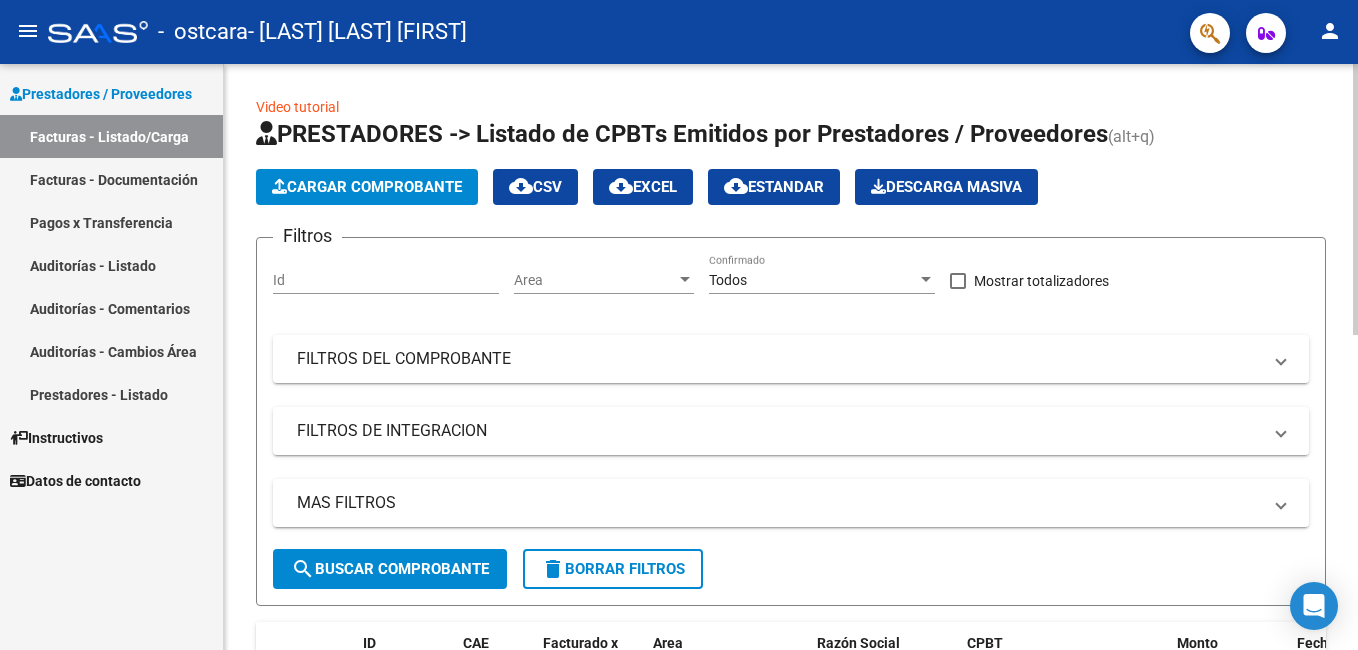scroll, scrollTop: 400, scrollLeft: 0, axis: vertical 